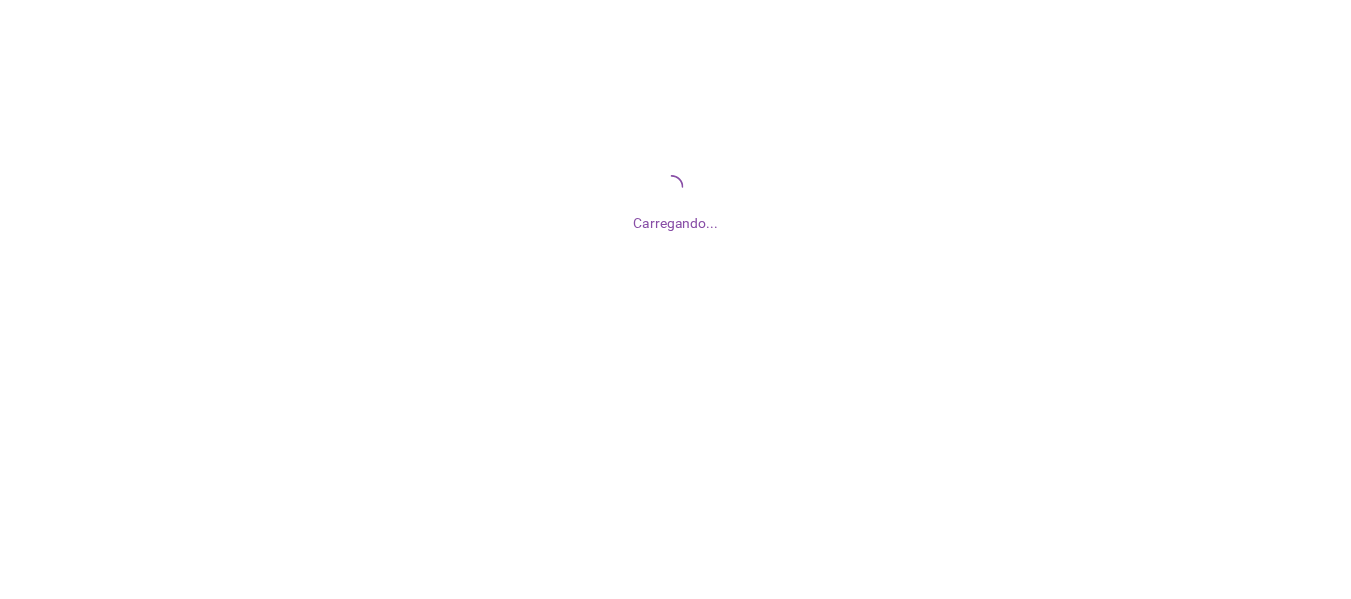 scroll, scrollTop: 0, scrollLeft: 0, axis: both 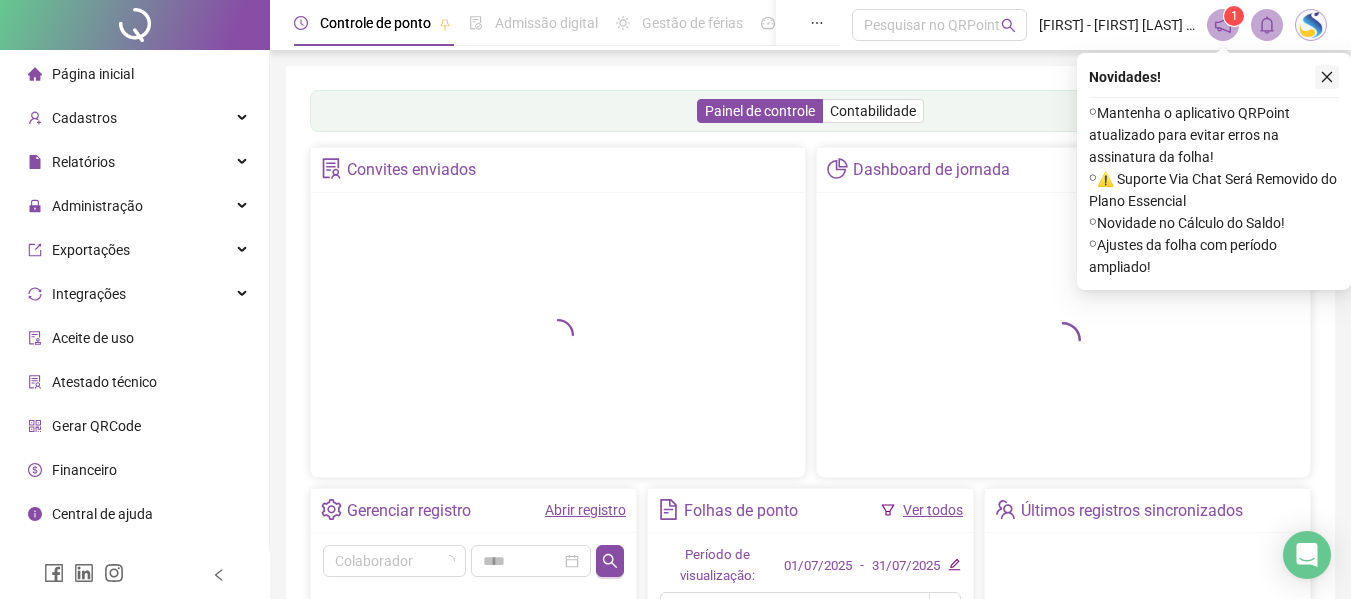 click 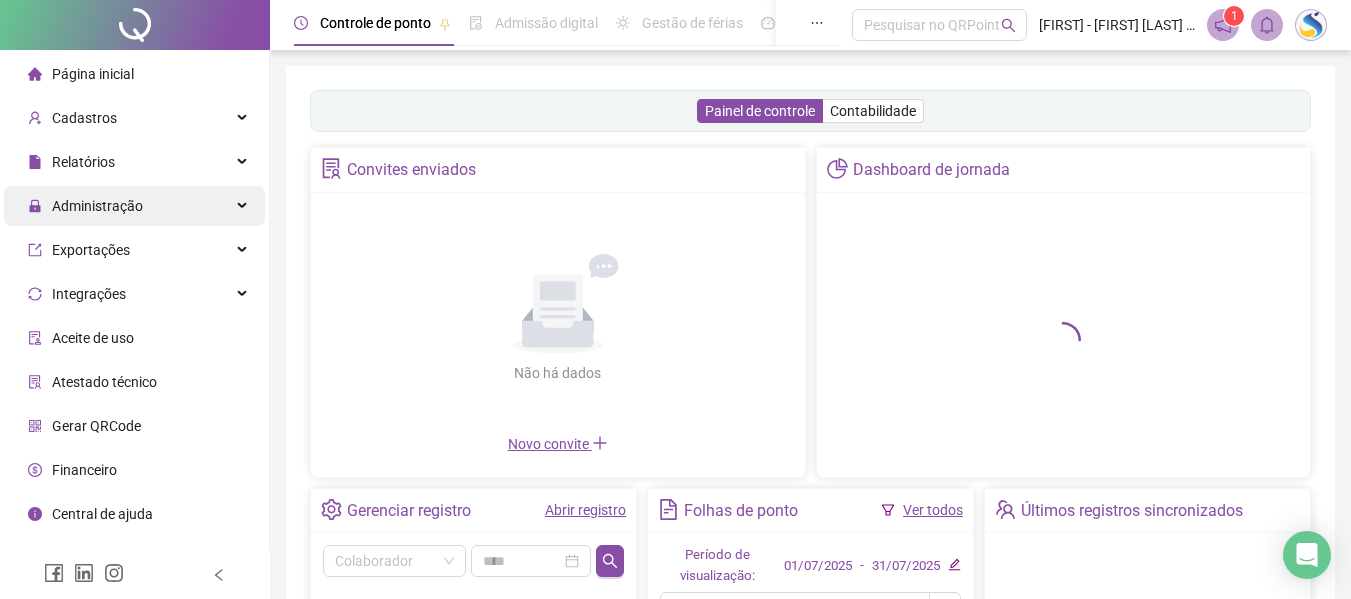 click on "Administração" at bounding box center [97, 206] 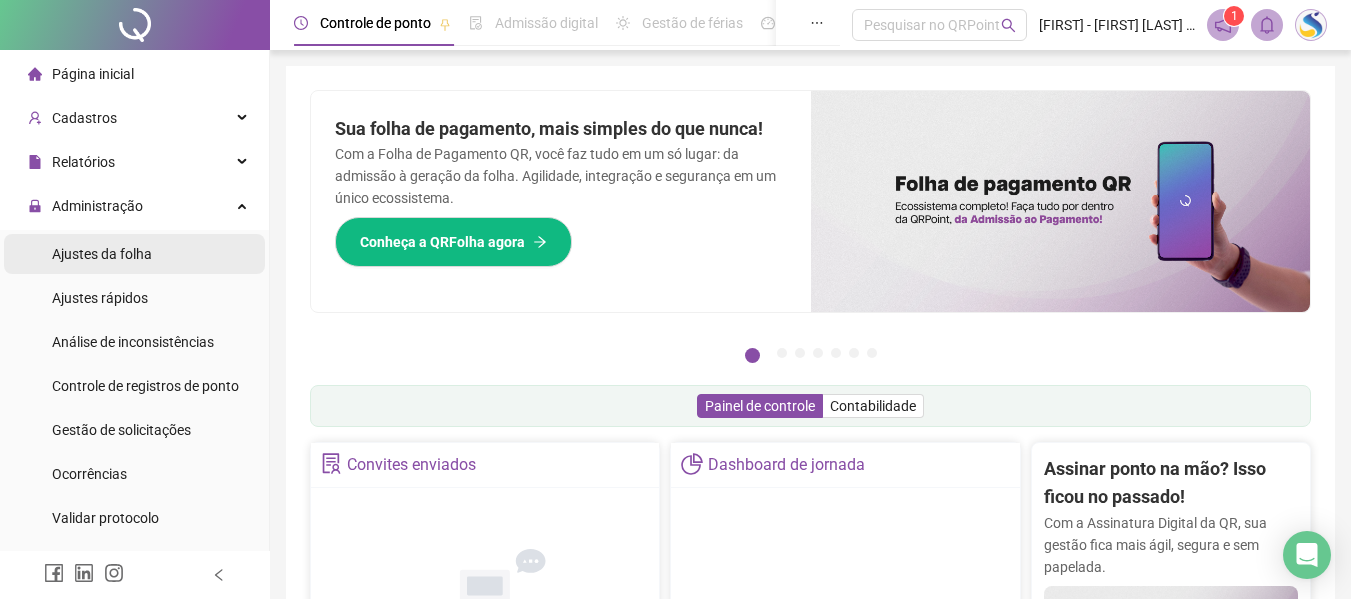 click on "Ajustes da folha" at bounding box center (102, 254) 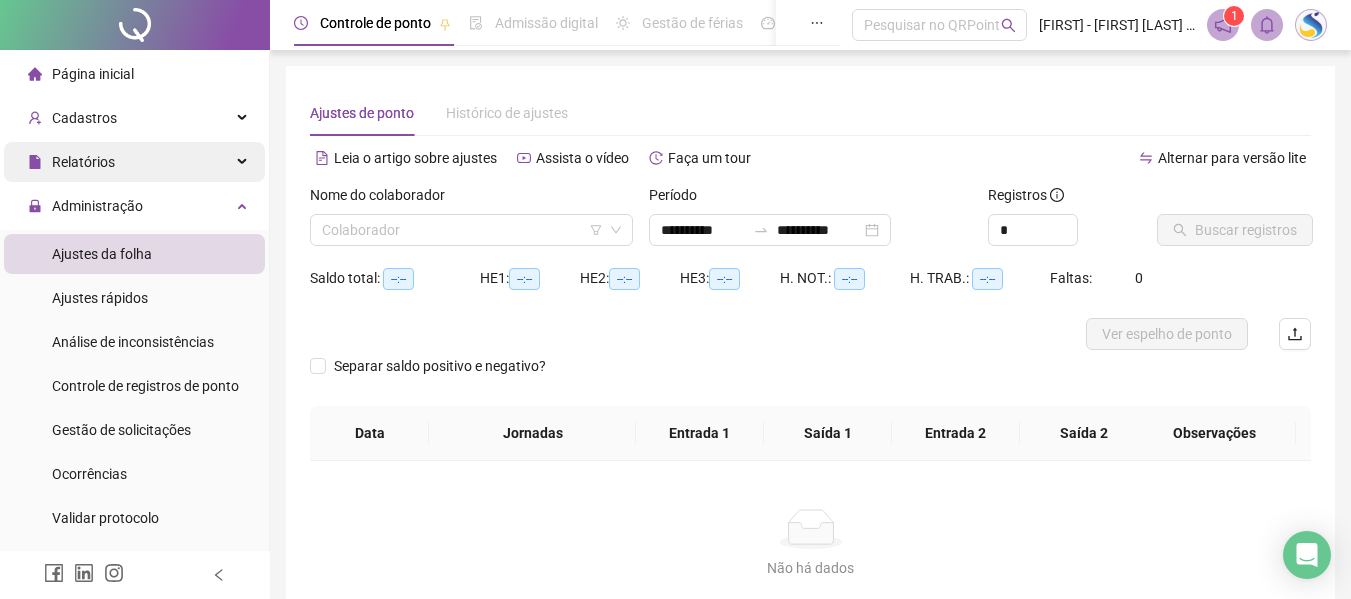 click on "Relatórios" at bounding box center [134, 162] 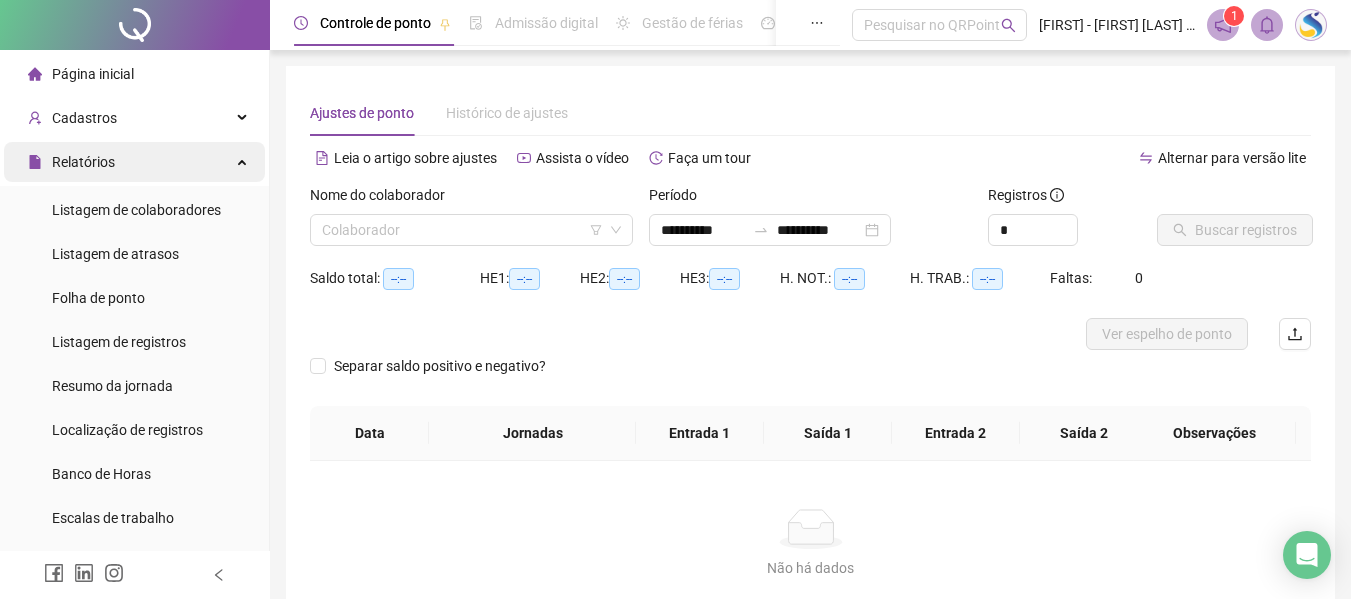 click on "Relatórios" at bounding box center [134, 162] 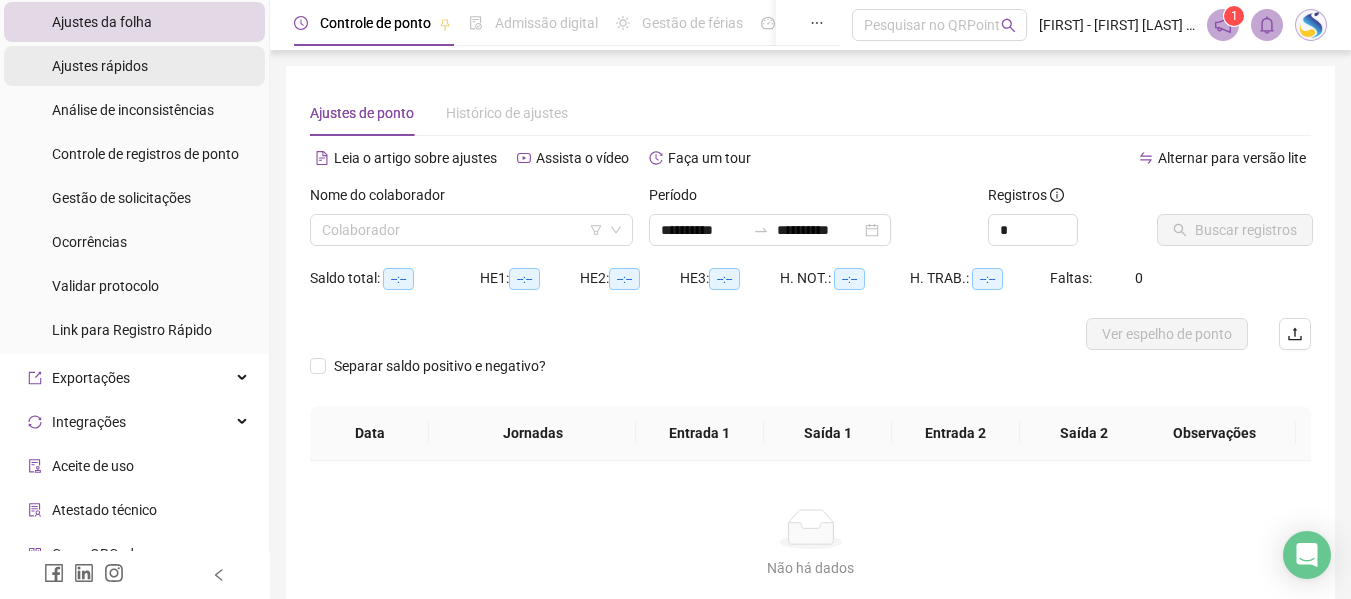 scroll, scrollTop: 300, scrollLeft: 0, axis: vertical 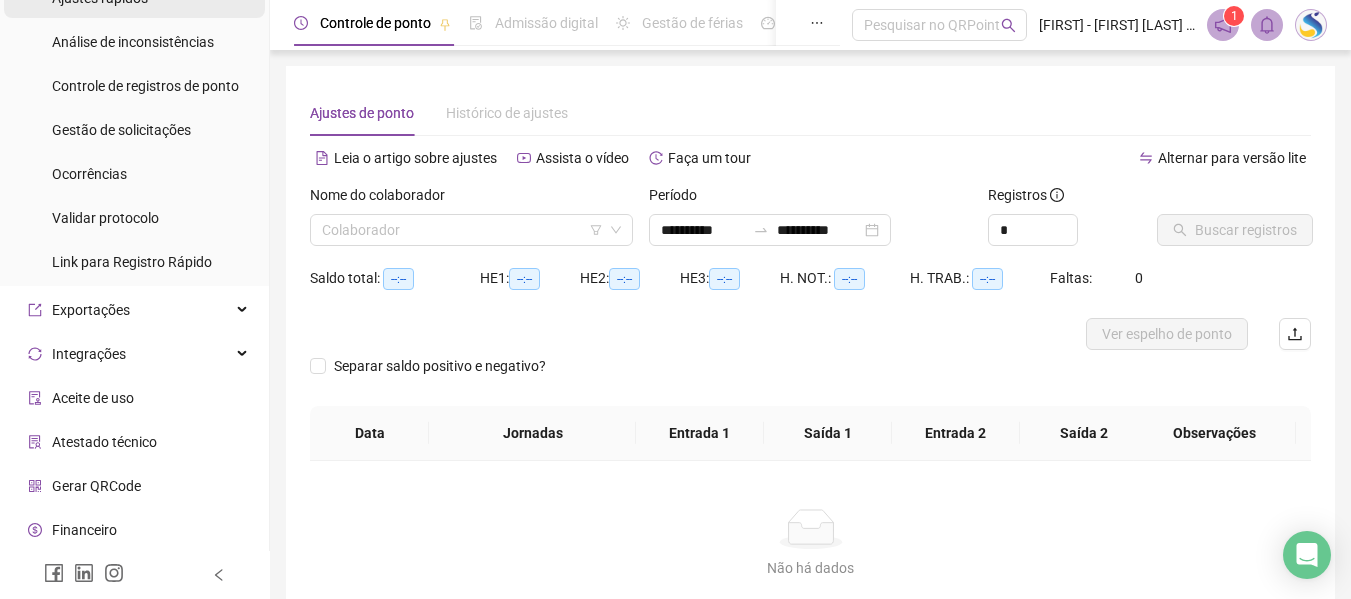 click on "Exportações" at bounding box center (134, 310) 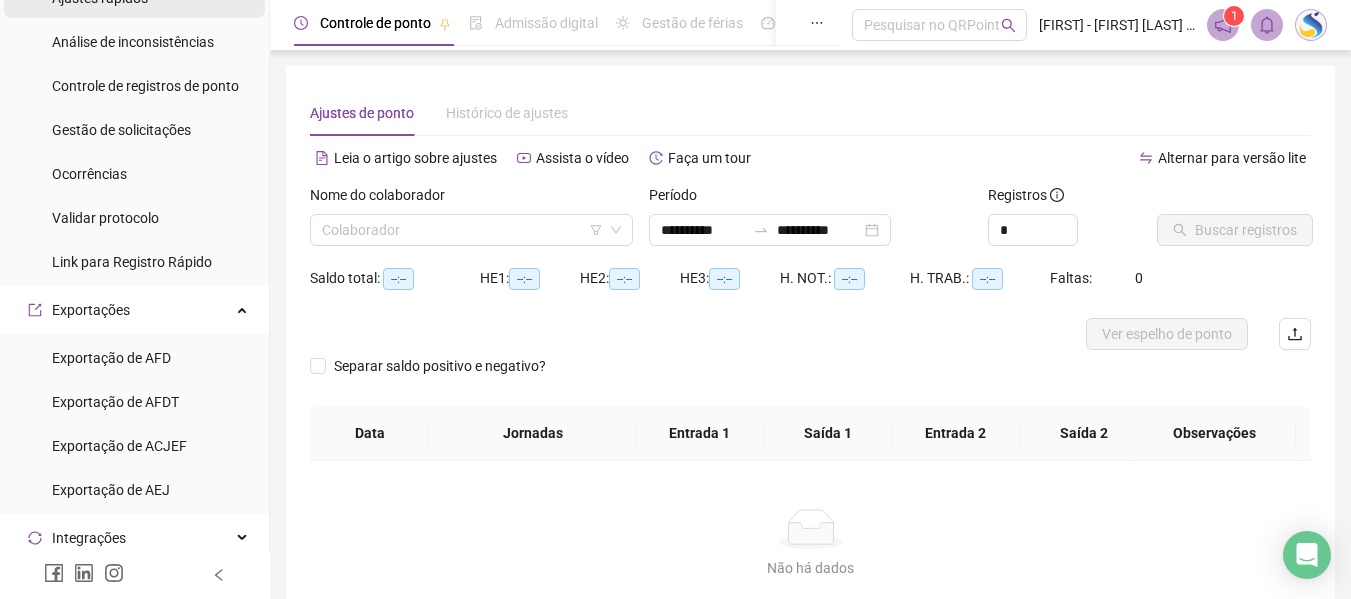 click on "Exportações" at bounding box center (134, 310) 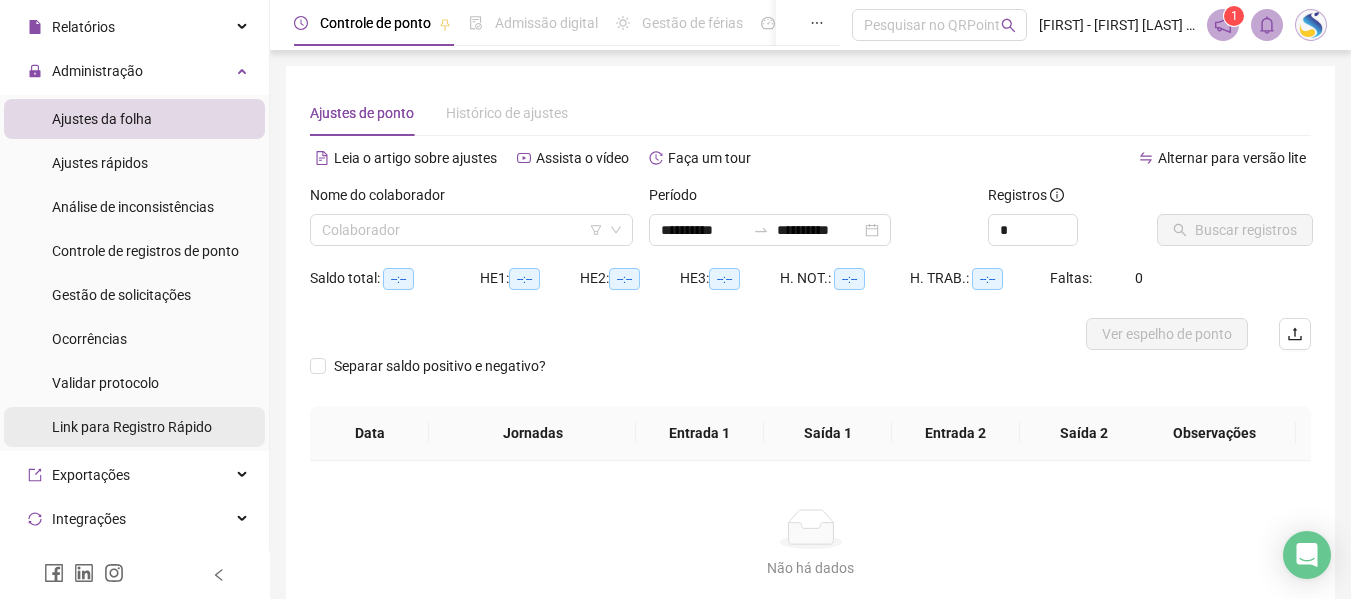 scroll, scrollTop: 100, scrollLeft: 0, axis: vertical 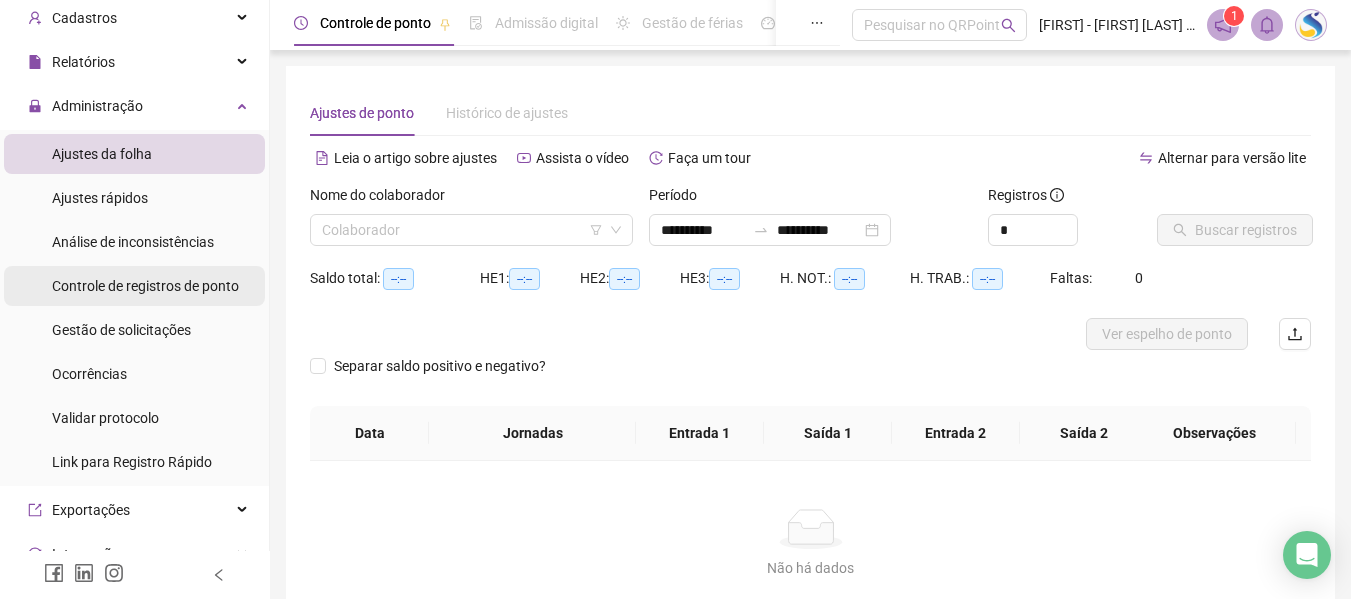 click on "Controle de registros de ponto" at bounding box center [145, 286] 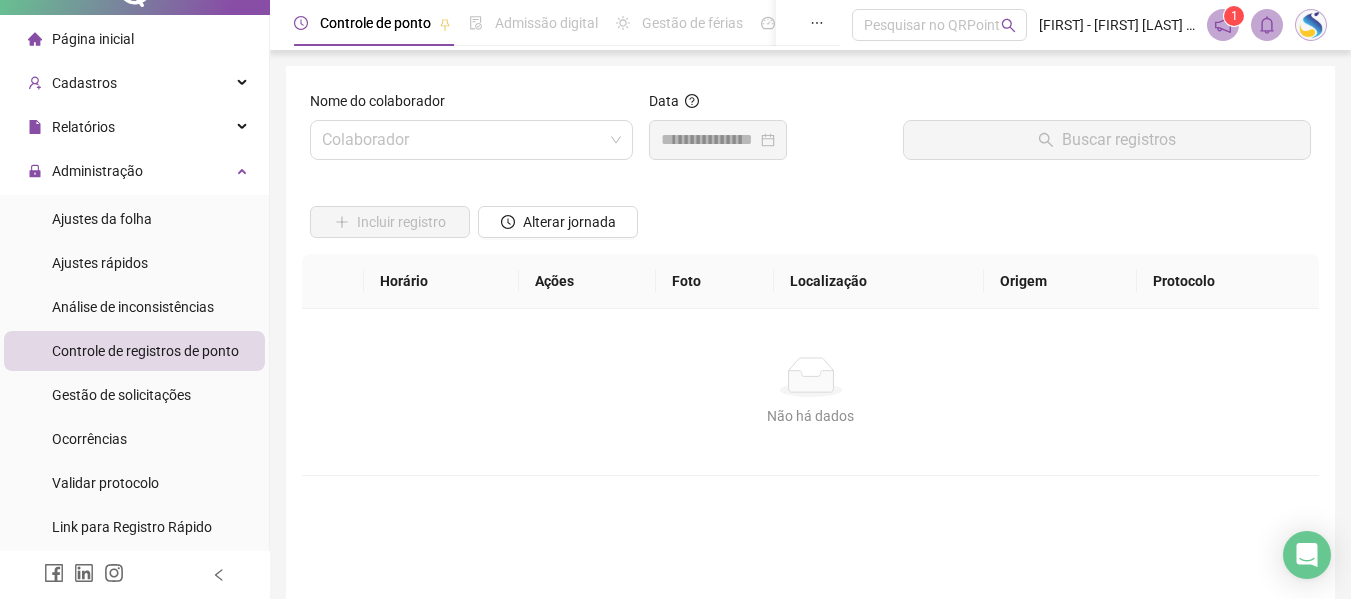 scroll, scrollTop: 0, scrollLeft: 0, axis: both 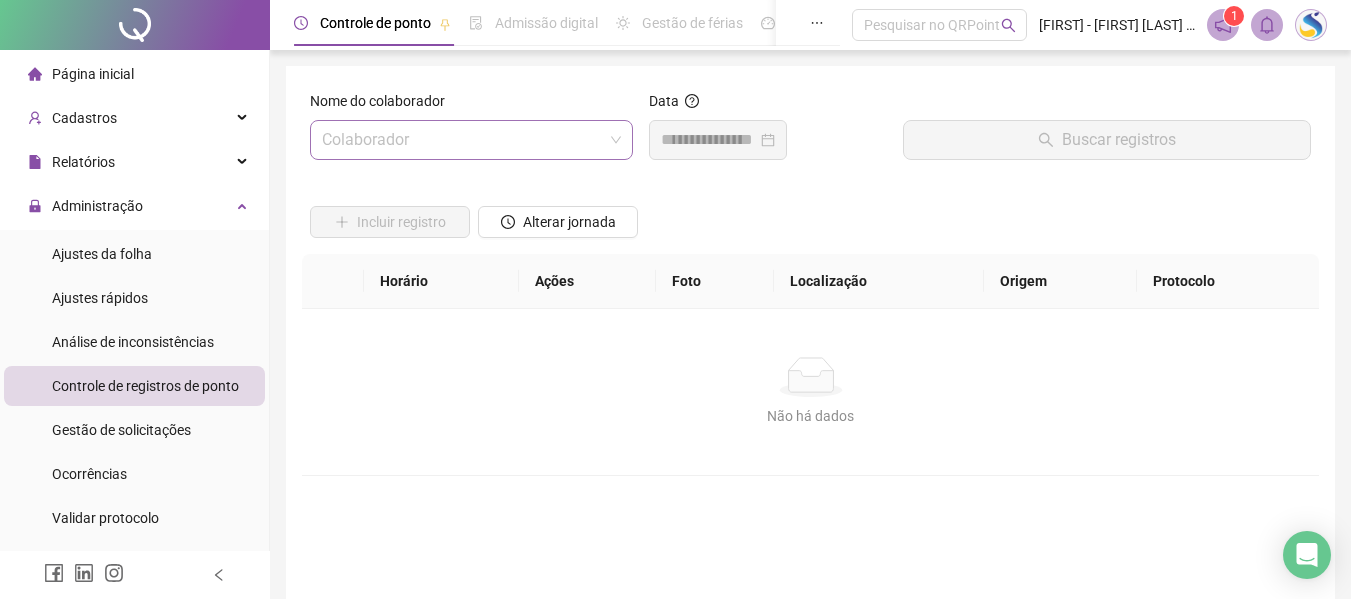 click at bounding box center (462, 140) 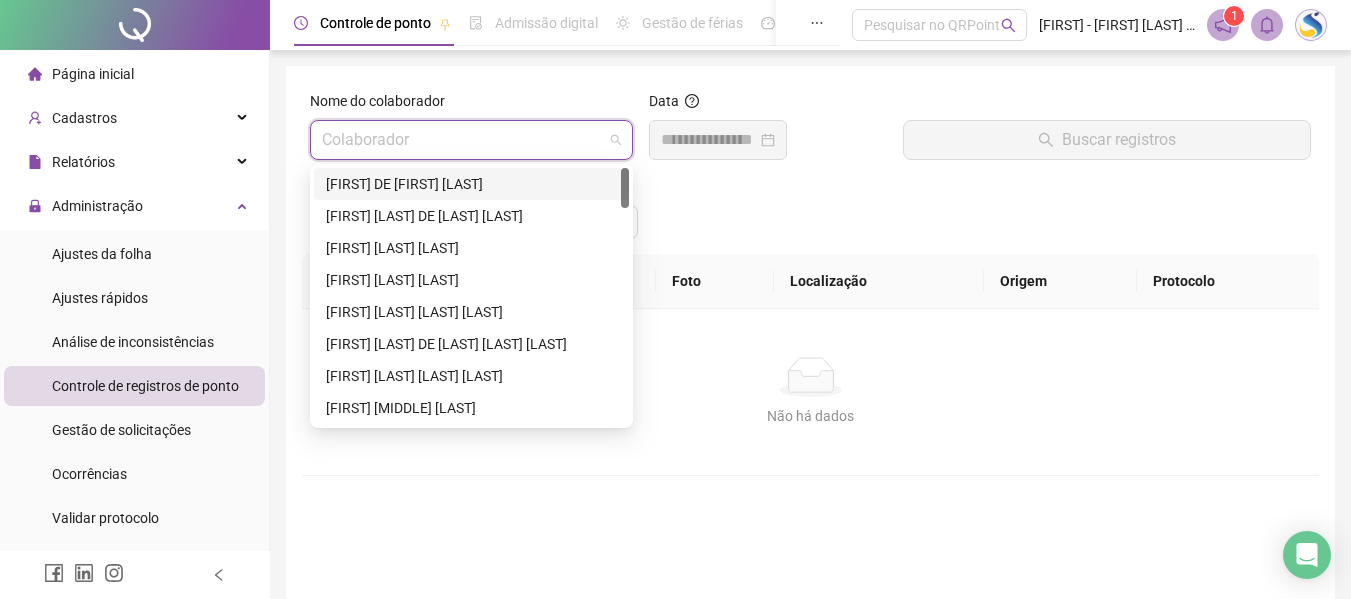 click on "[FIRST] DE [FIRST] [LAST]" at bounding box center [471, 184] 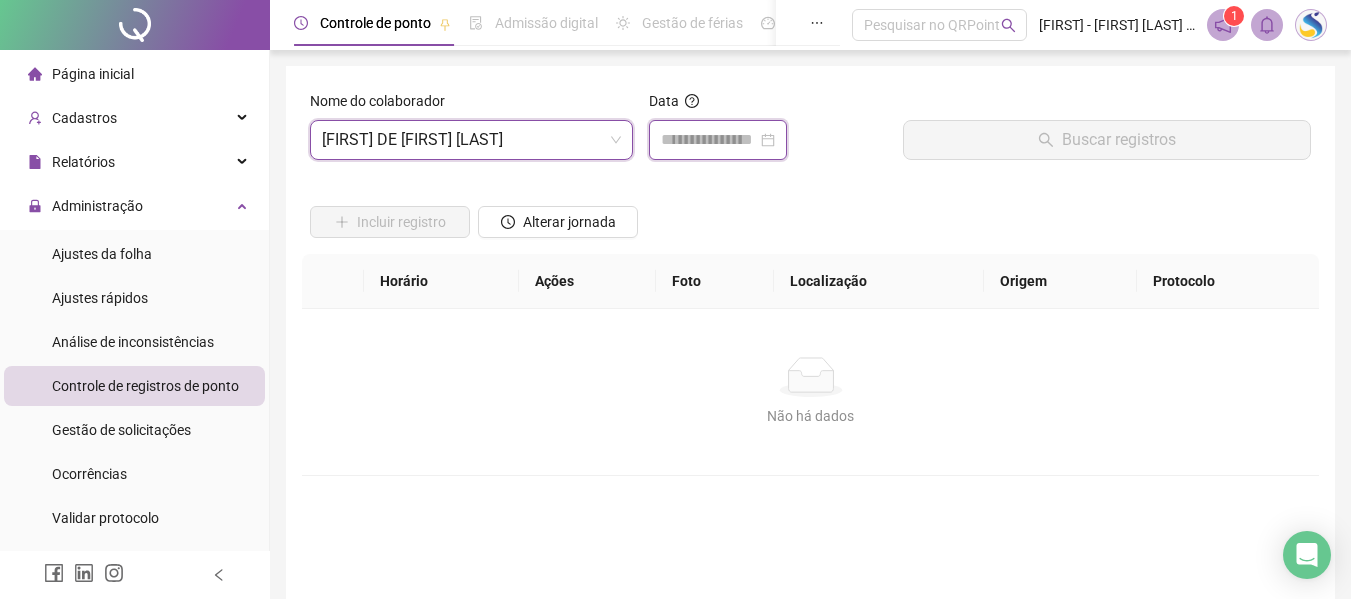 click at bounding box center [709, 140] 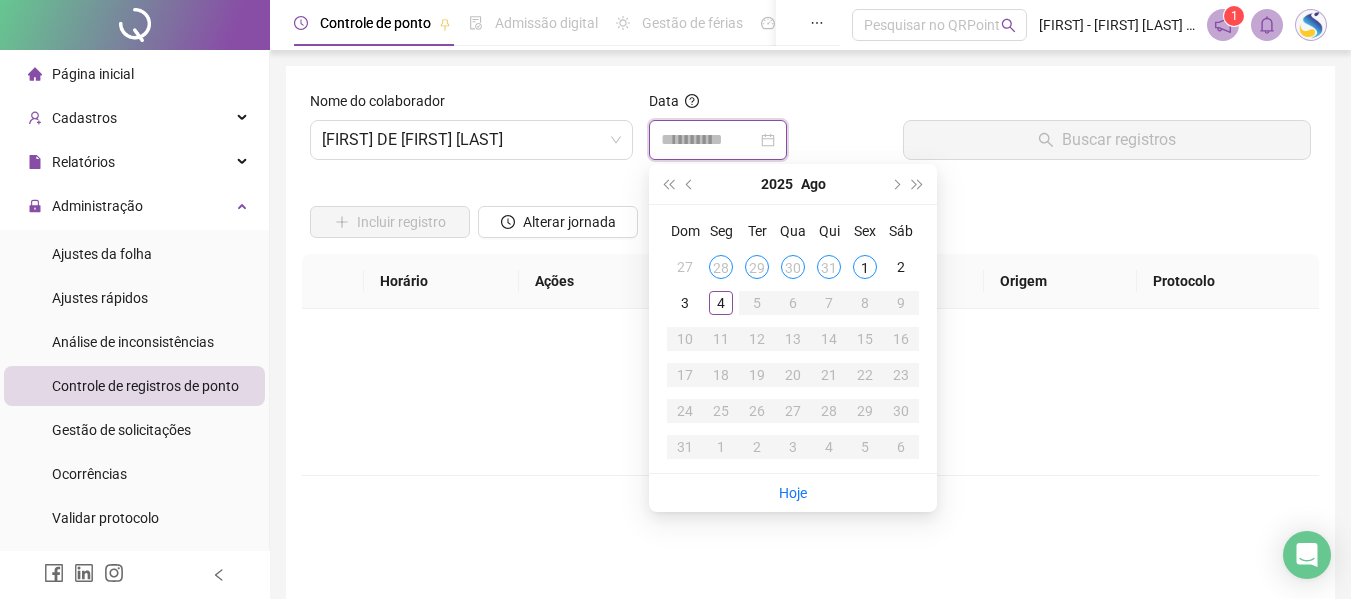type on "**********" 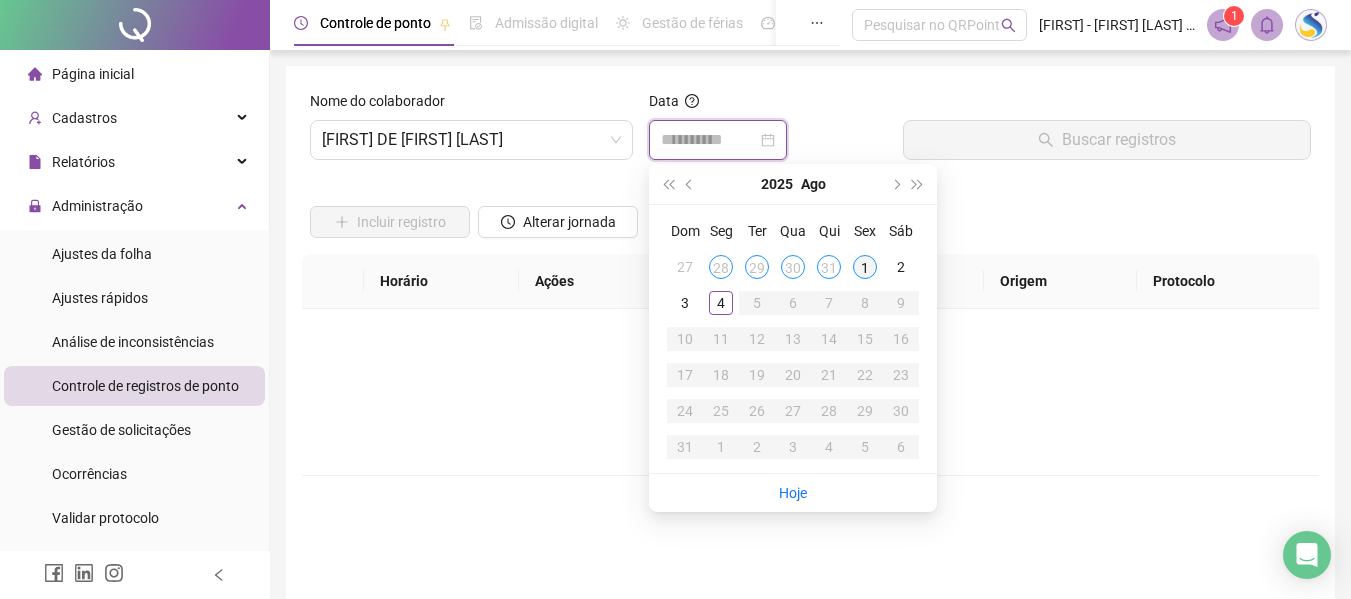 type on "**********" 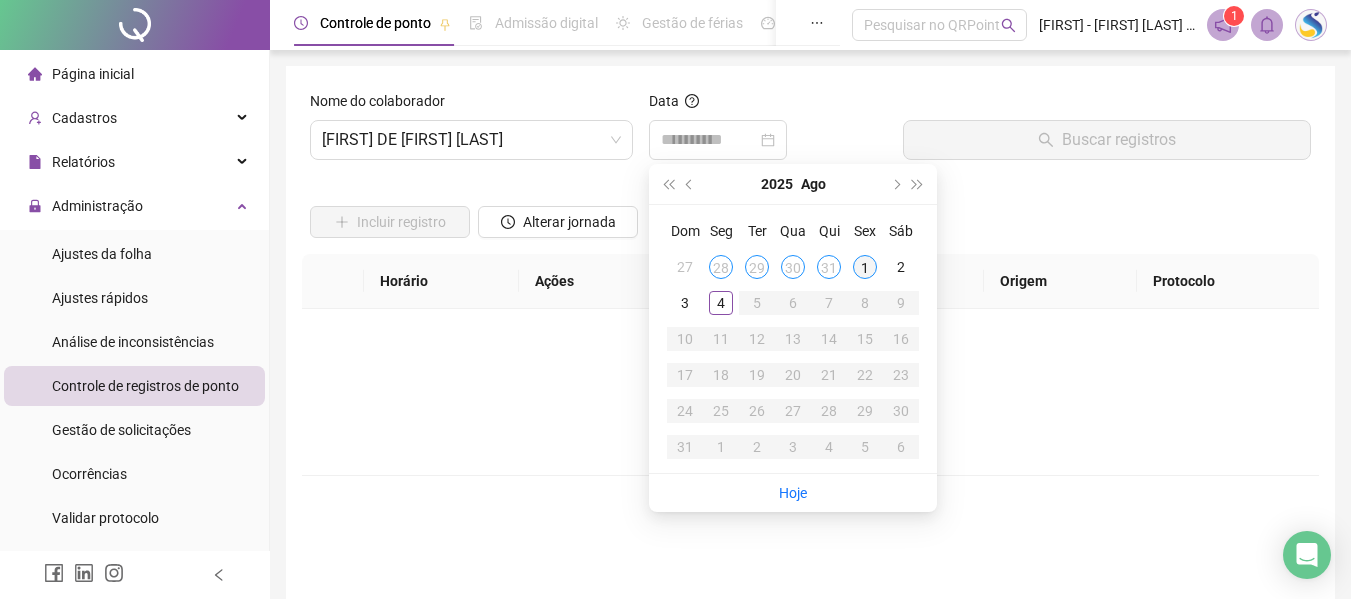 click on "1" at bounding box center (865, 267) 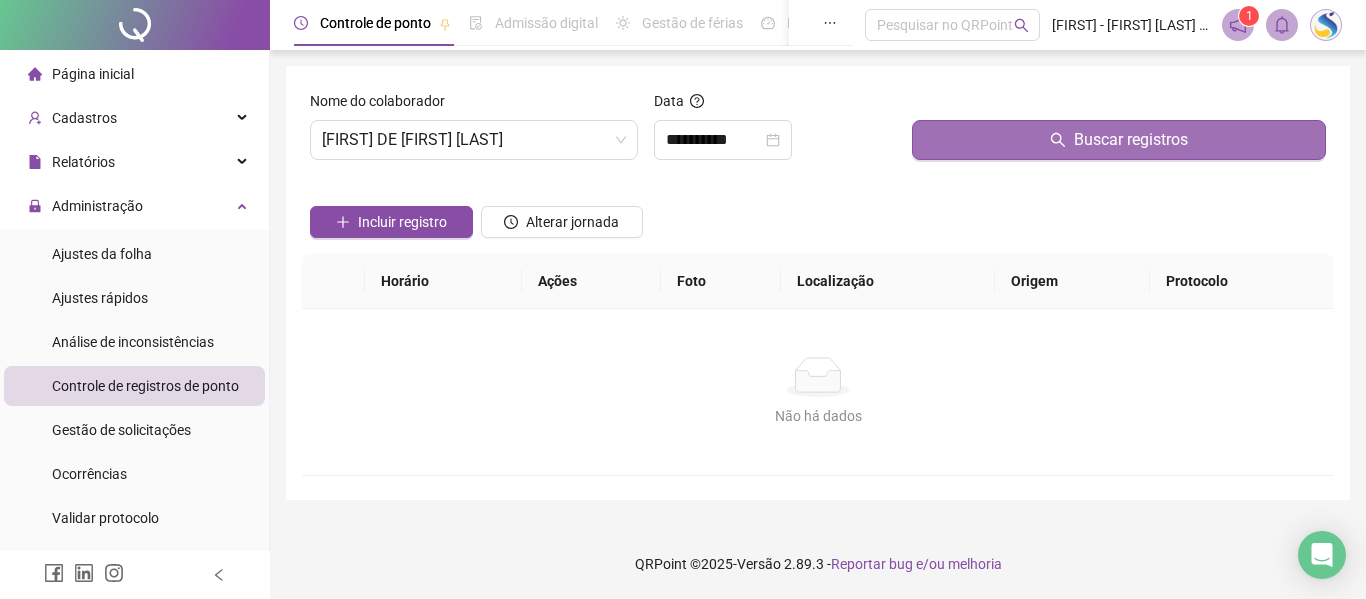 click on "Buscar registros" at bounding box center (1131, 140) 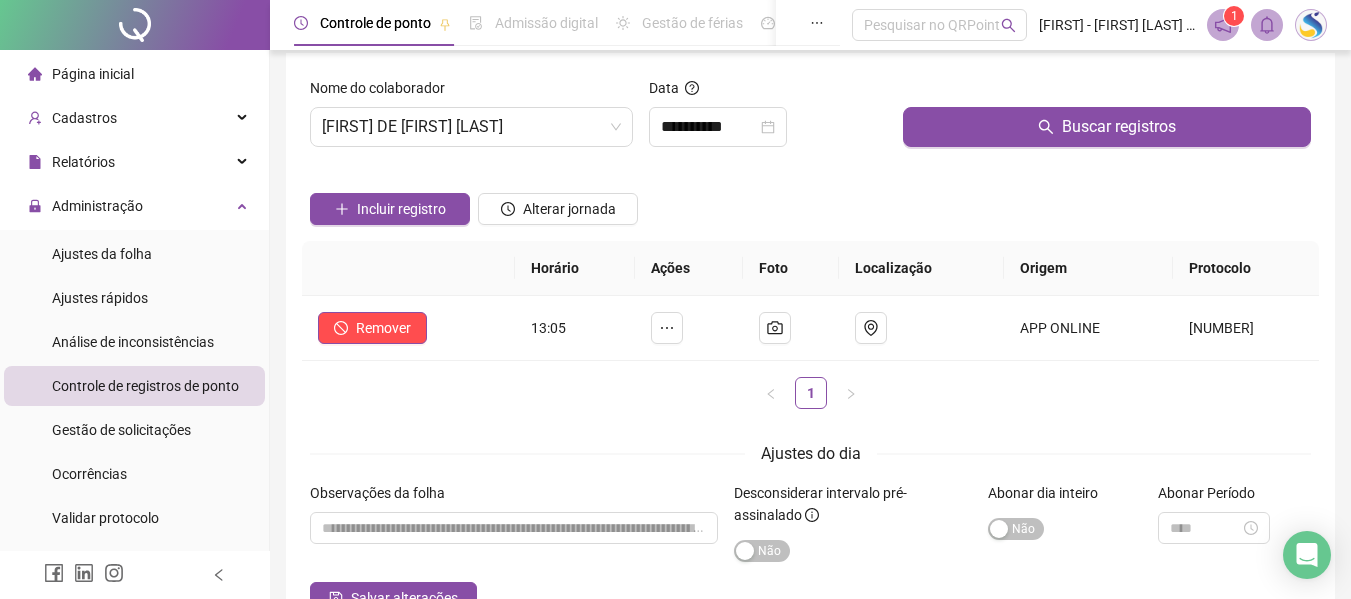 scroll, scrollTop: 0, scrollLeft: 0, axis: both 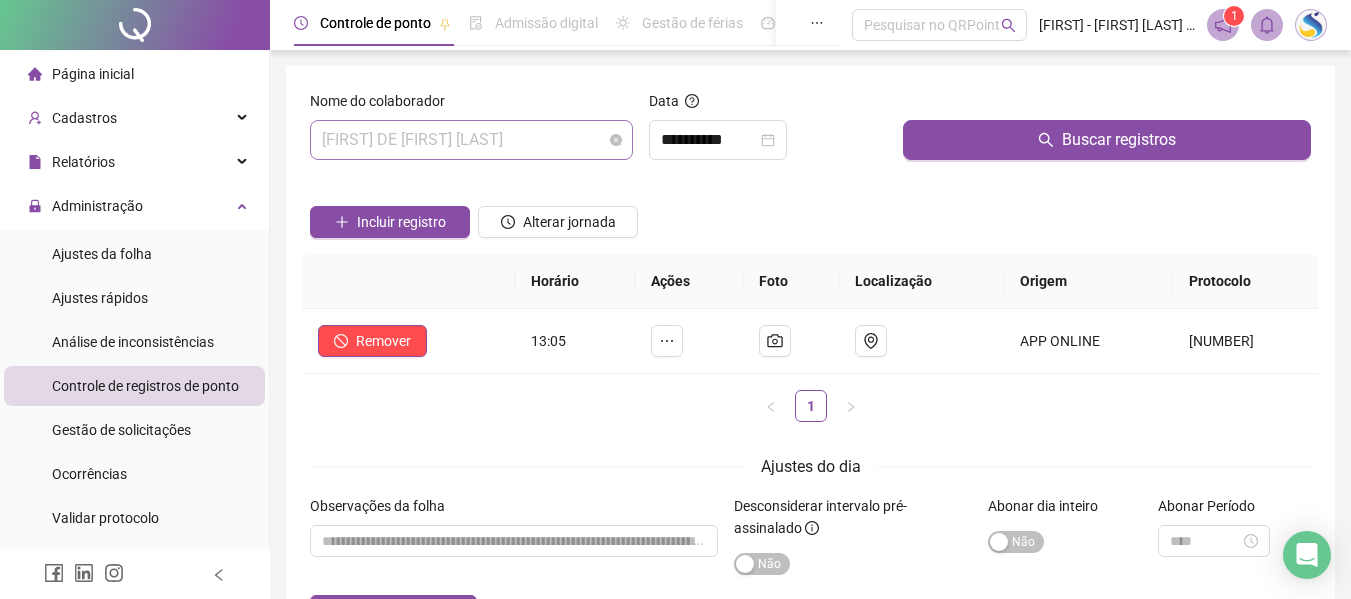 click on "[FIRST] DE [FIRST] [LAST]" at bounding box center [471, 140] 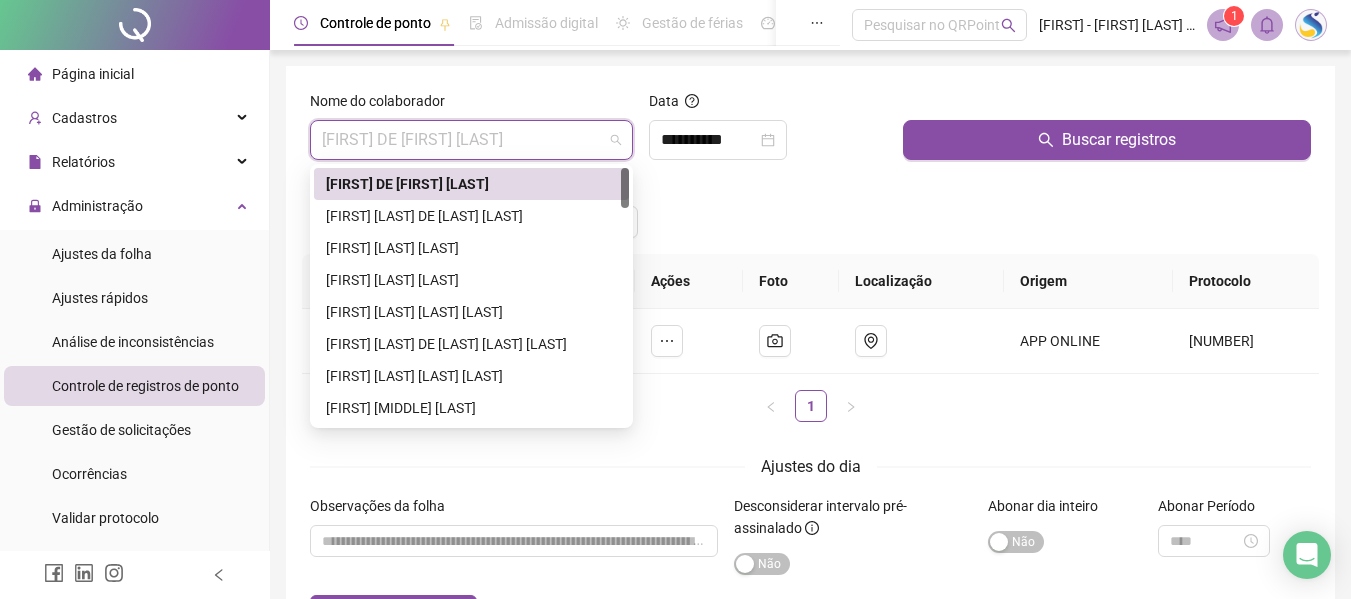 click on "[FIRST] DE [FIRST] [LAST]" at bounding box center [471, 184] 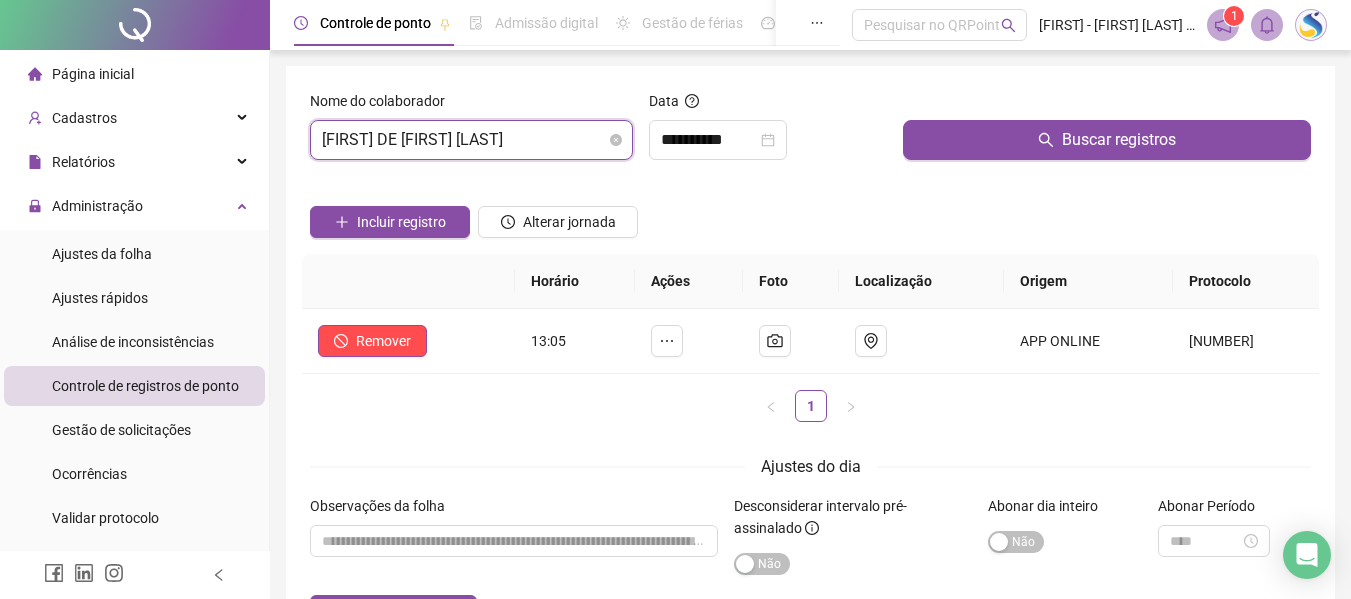 click on "[FIRST] DE [FIRST] [LAST]" at bounding box center [471, 140] 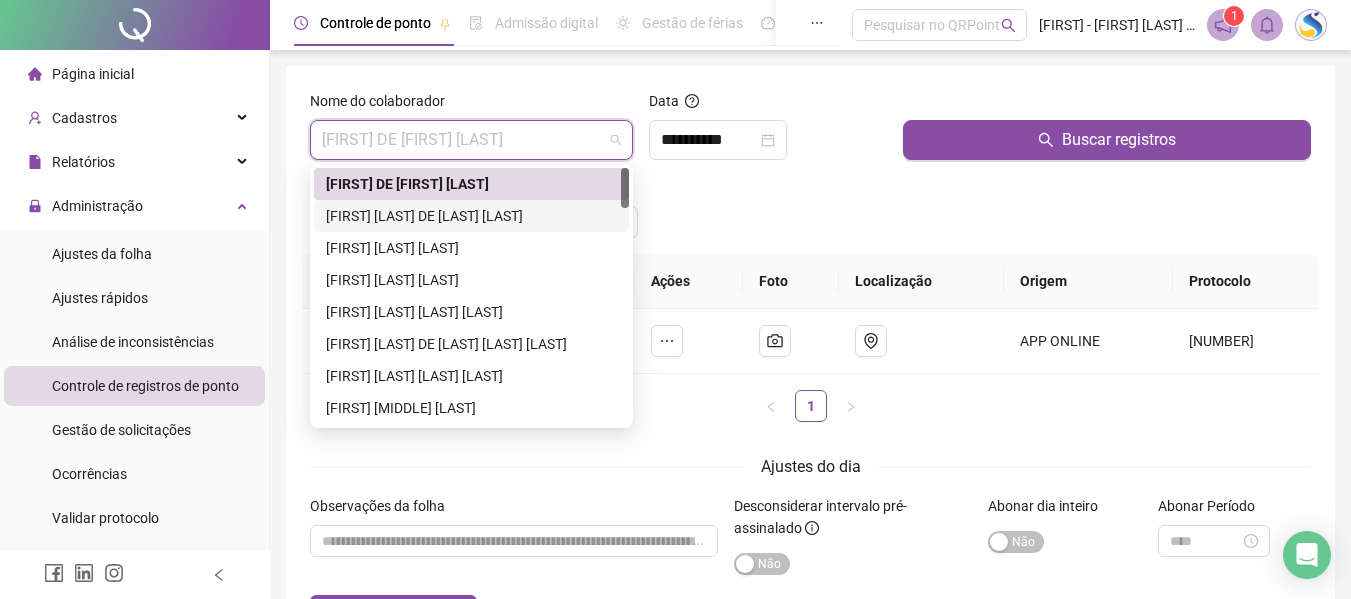click on "[FIRST] [LAST] DE [LAST] [LAST]" at bounding box center [471, 216] 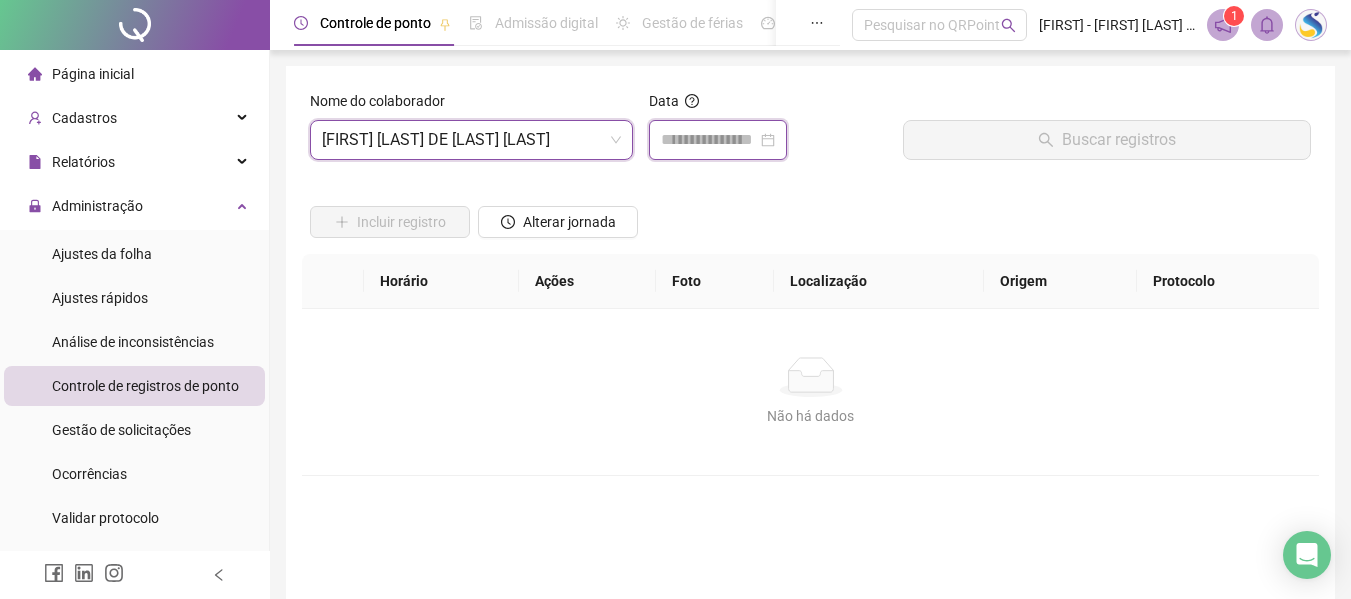click at bounding box center (709, 140) 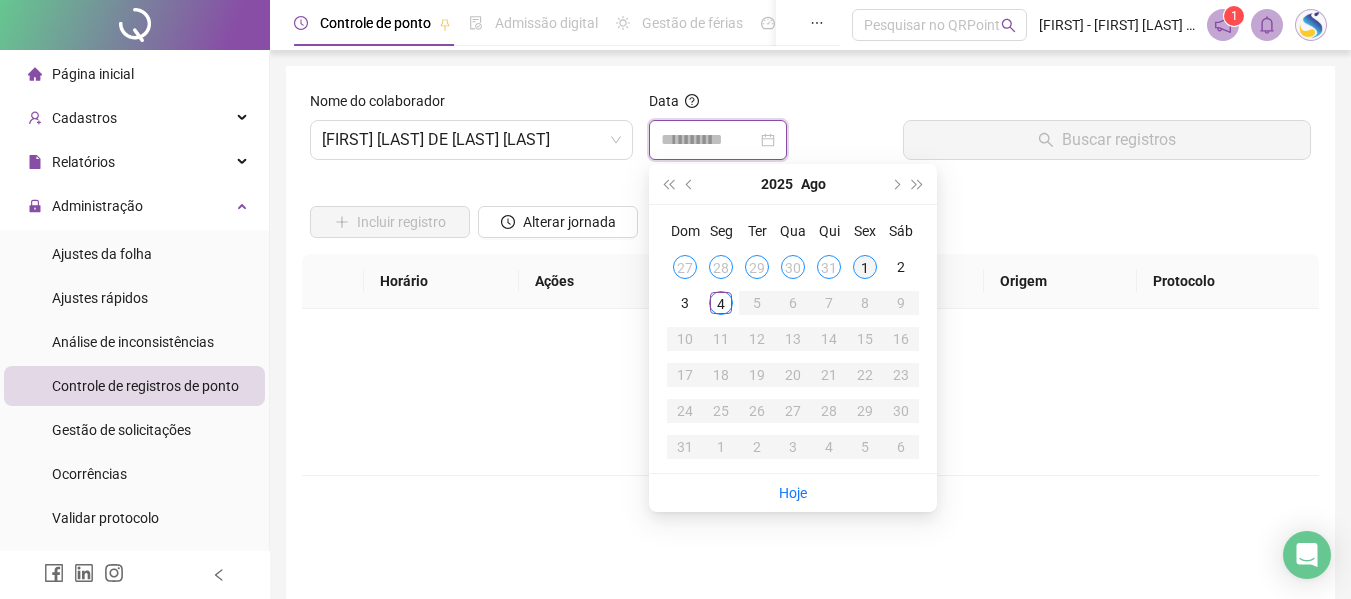type on "**********" 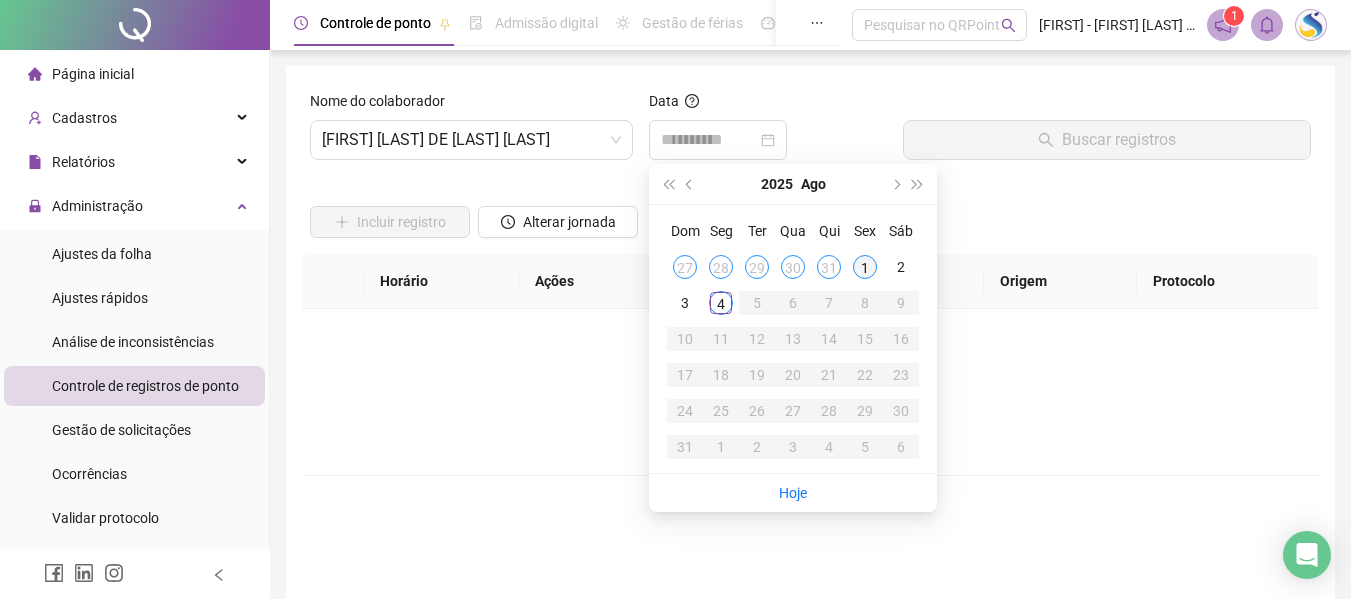 click on "1" at bounding box center [865, 267] 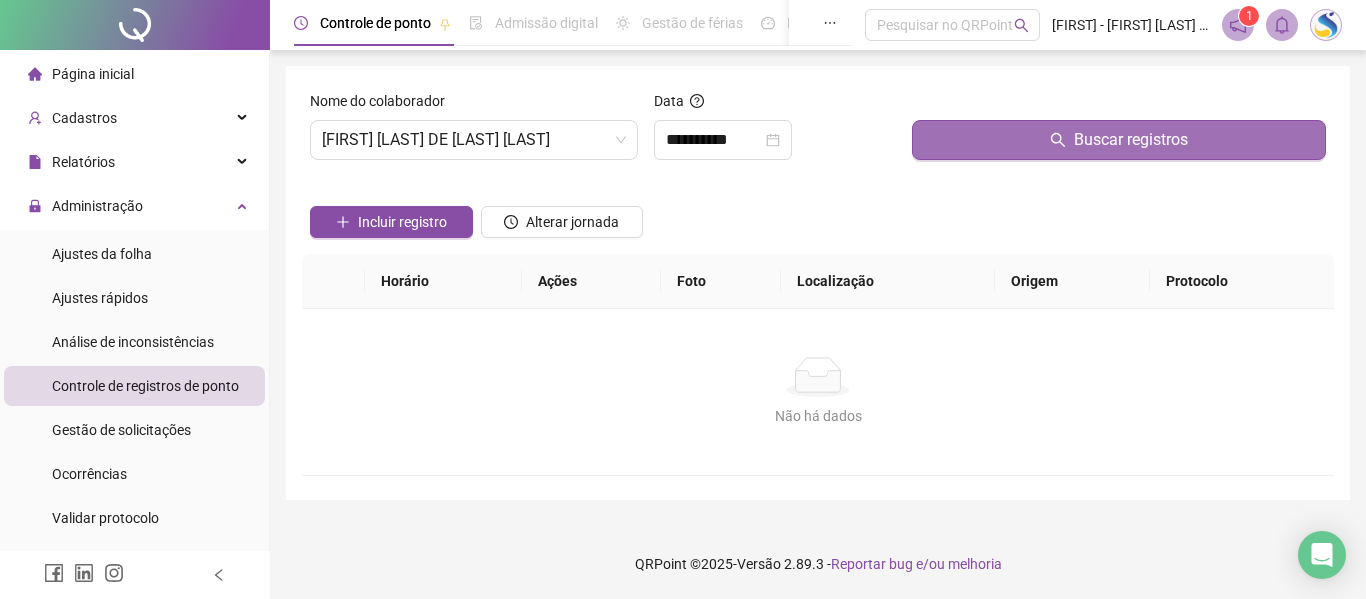 click on "Buscar registros" at bounding box center [1131, 140] 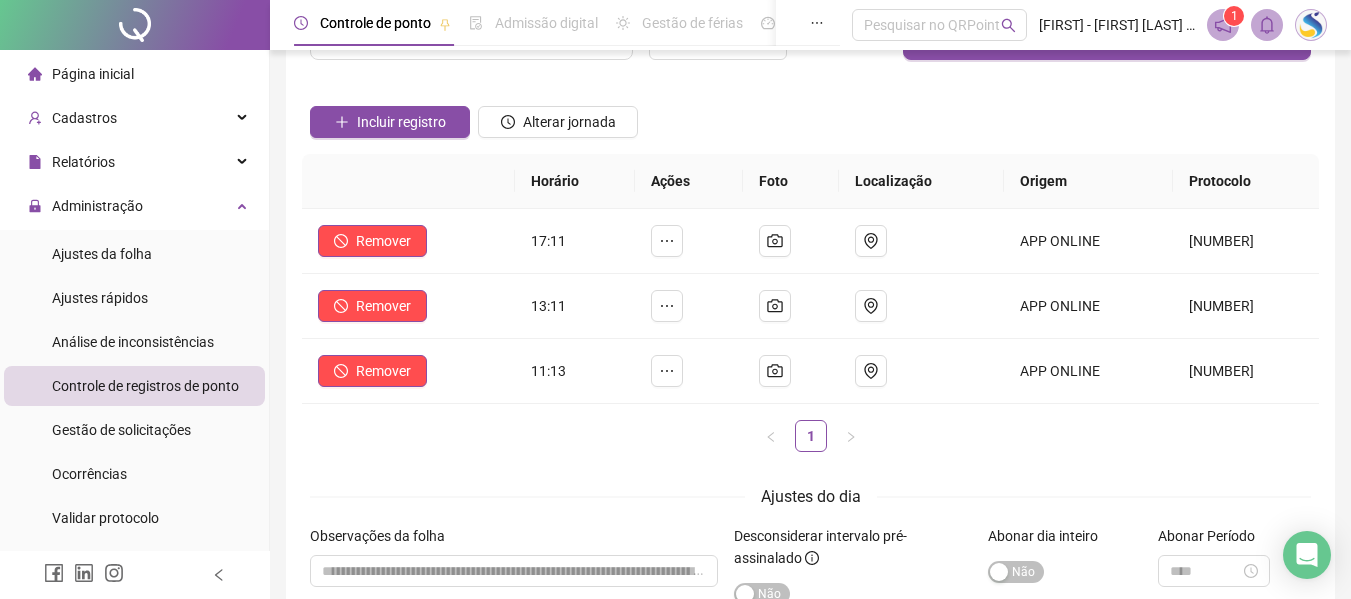 scroll, scrollTop: 0, scrollLeft: 0, axis: both 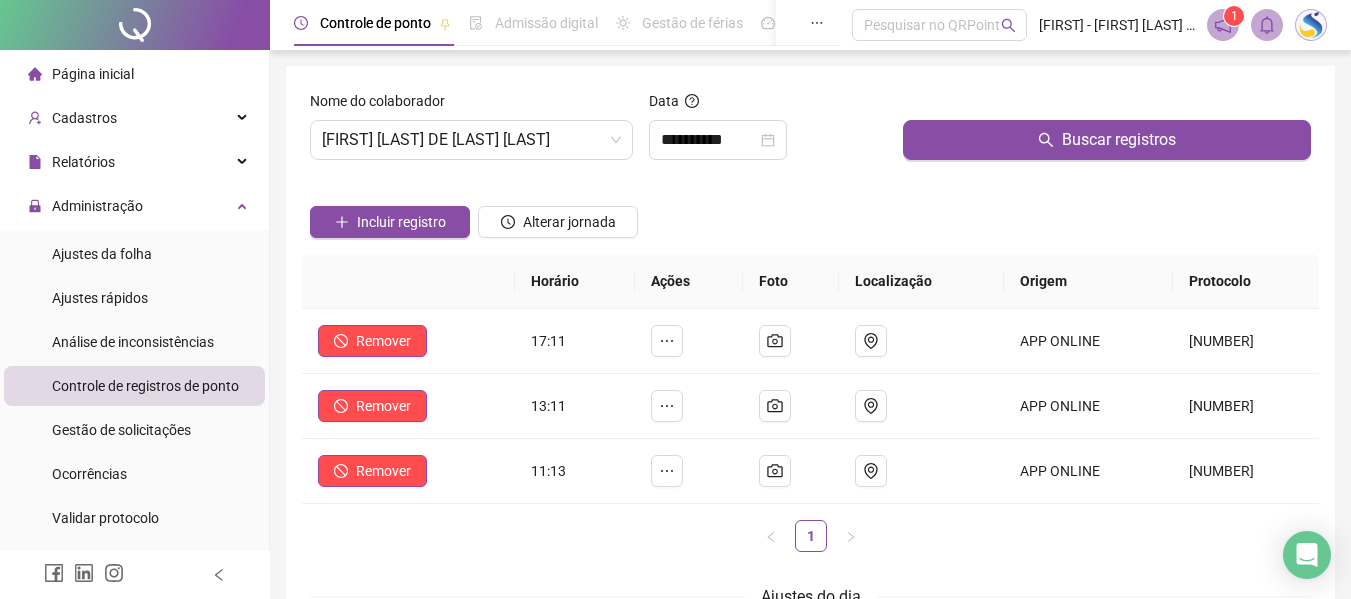 click at bounding box center (135, 25) 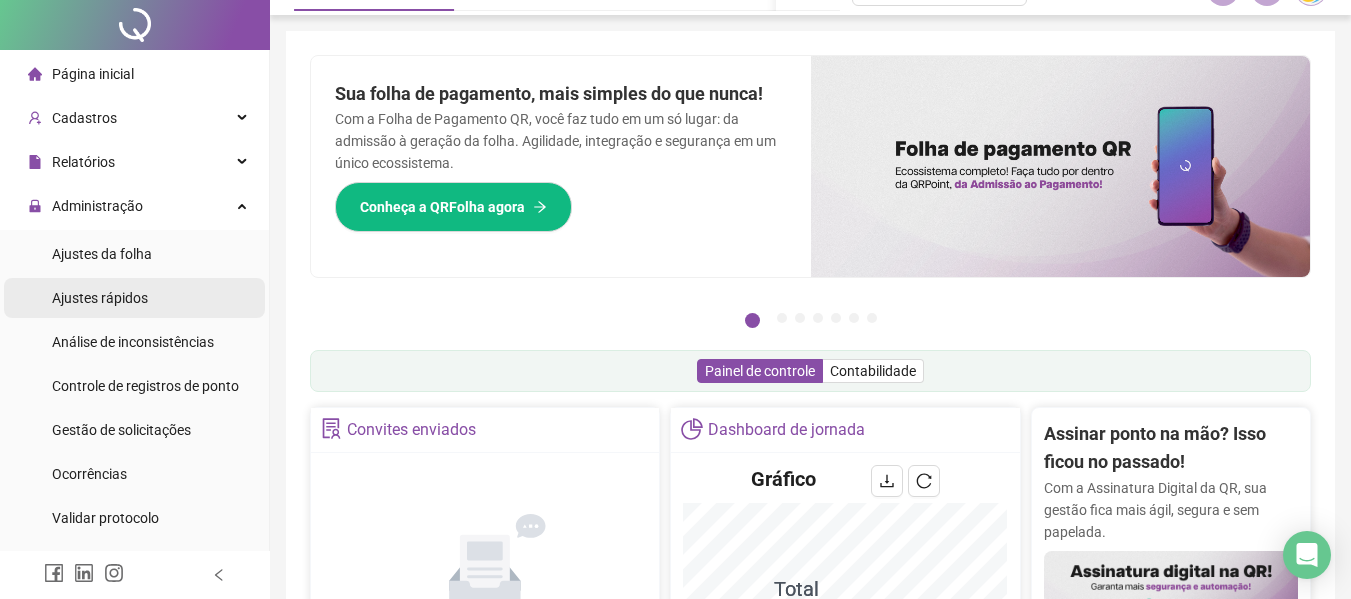 scroll, scrollTop: 0, scrollLeft: 0, axis: both 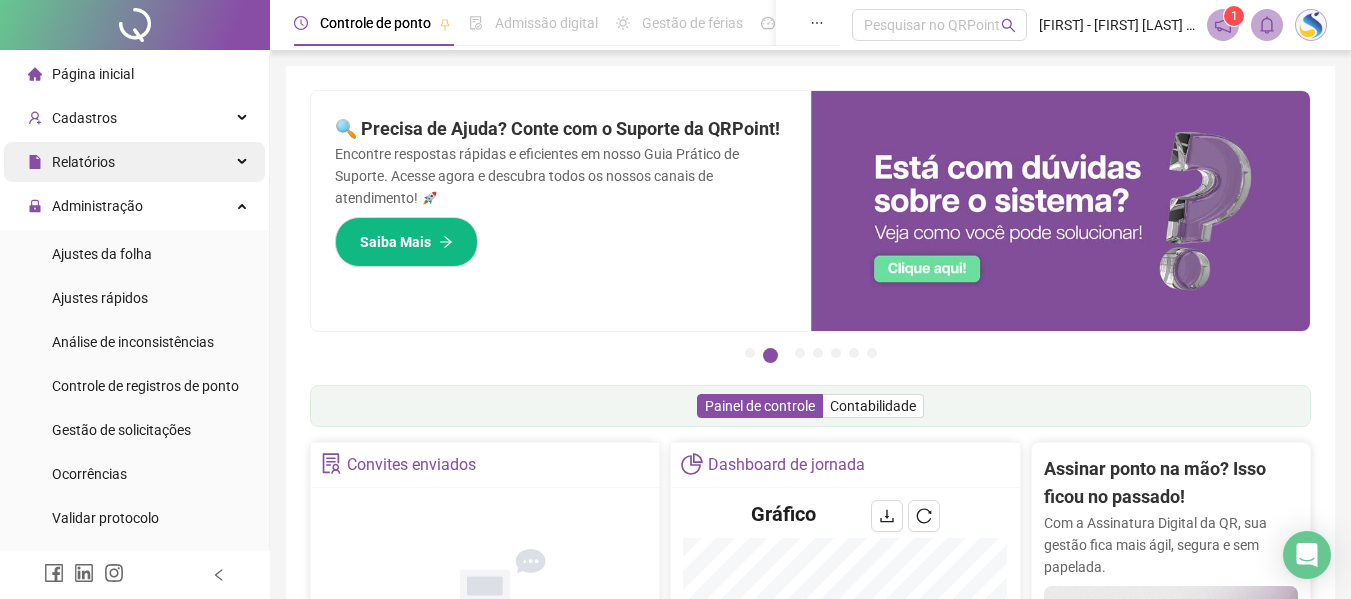 click on "Relatórios" at bounding box center [134, 162] 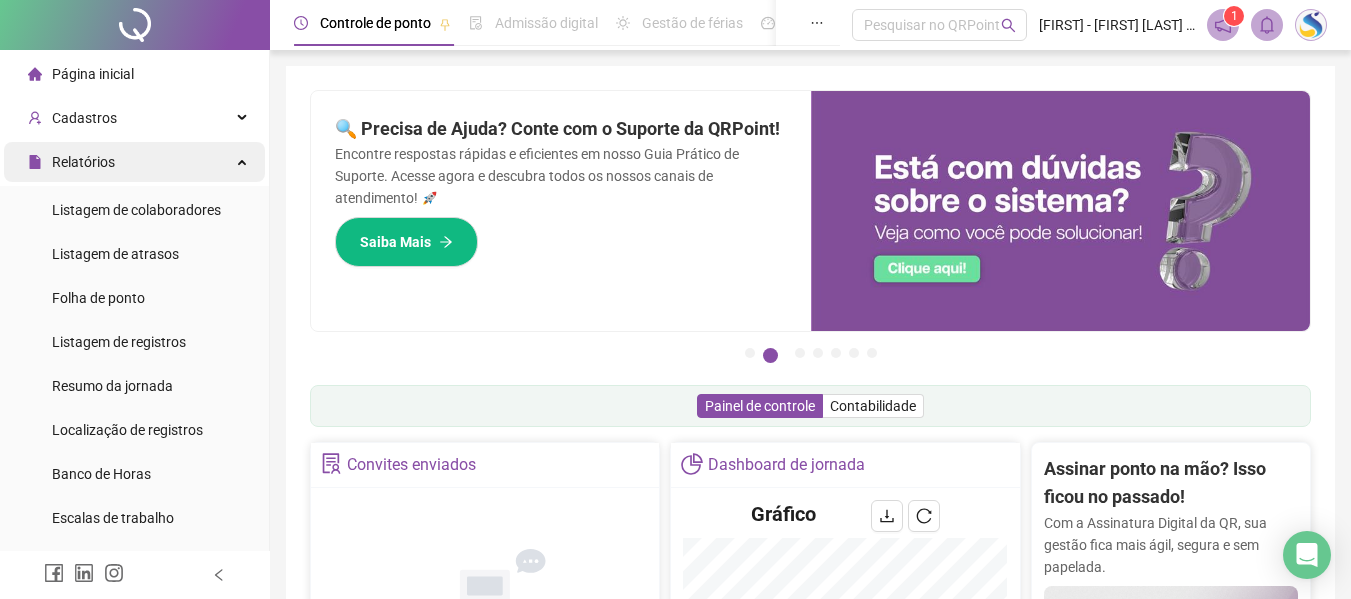 click on "Relatórios" at bounding box center [134, 162] 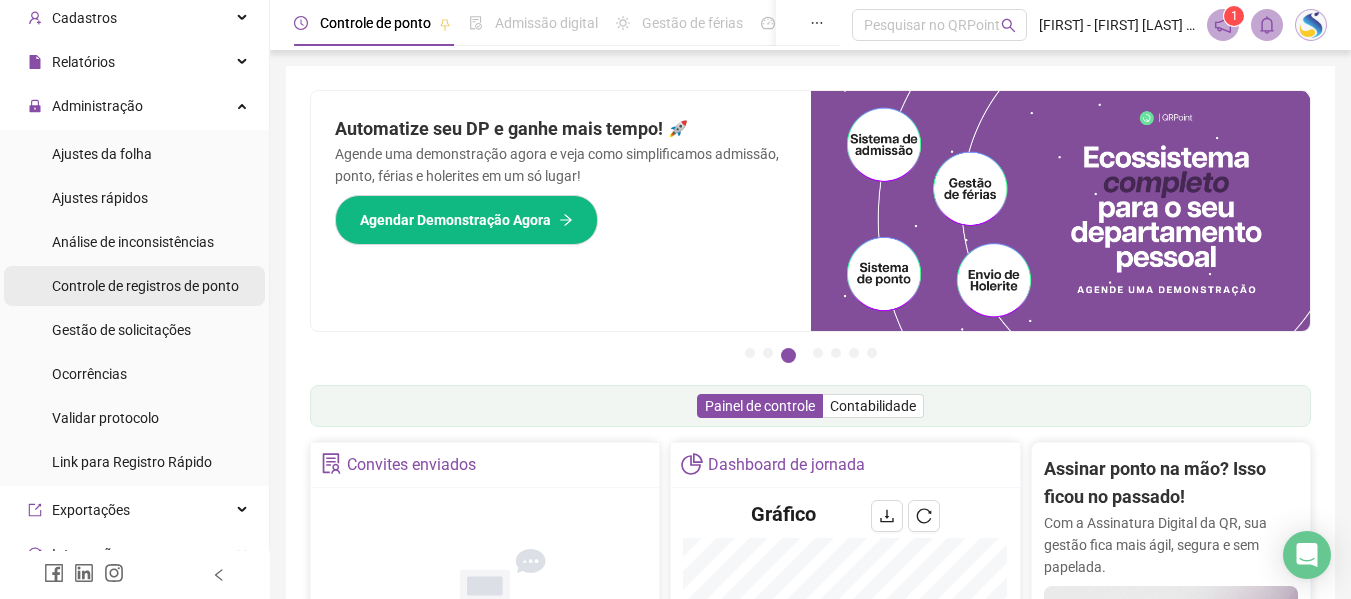 scroll, scrollTop: 0, scrollLeft: 0, axis: both 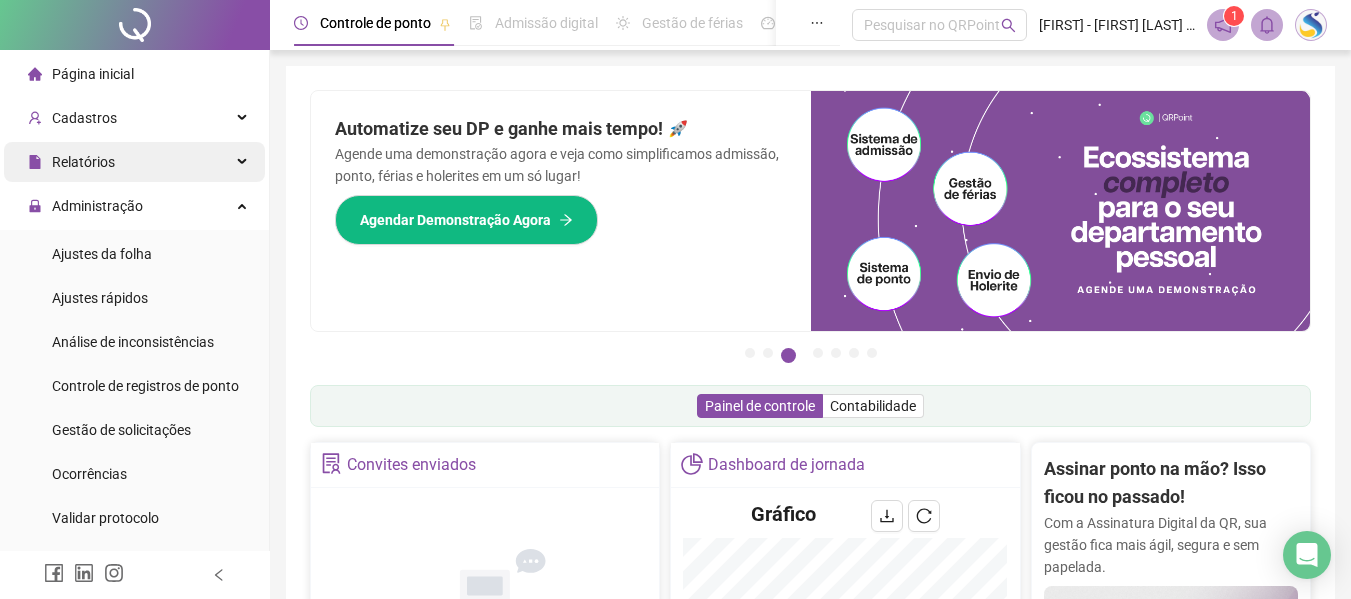 click on "Relatórios" at bounding box center [71, 162] 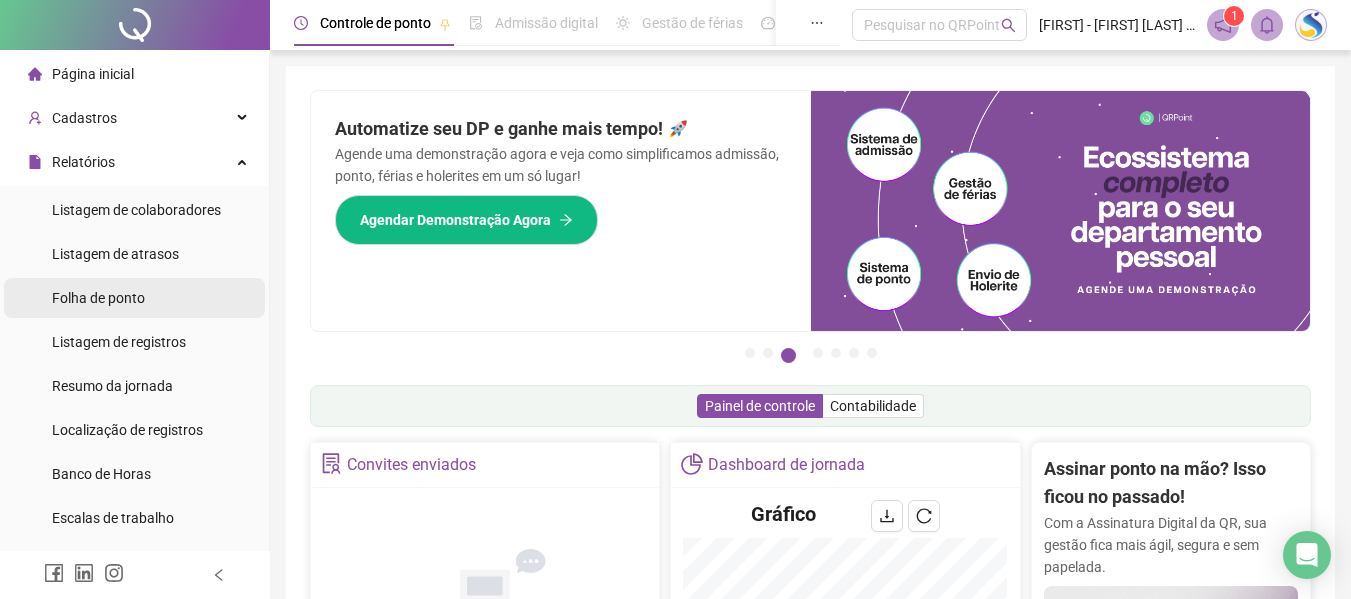click on "Folha de ponto" at bounding box center (98, 298) 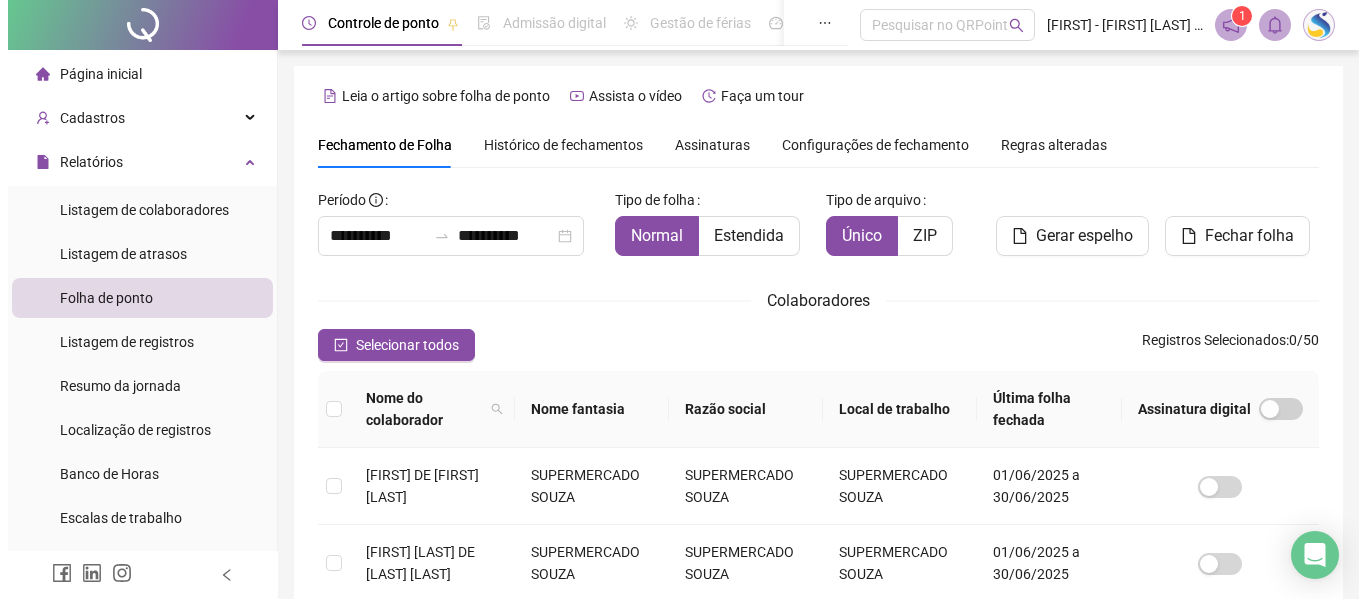 scroll, scrollTop: 110, scrollLeft: 0, axis: vertical 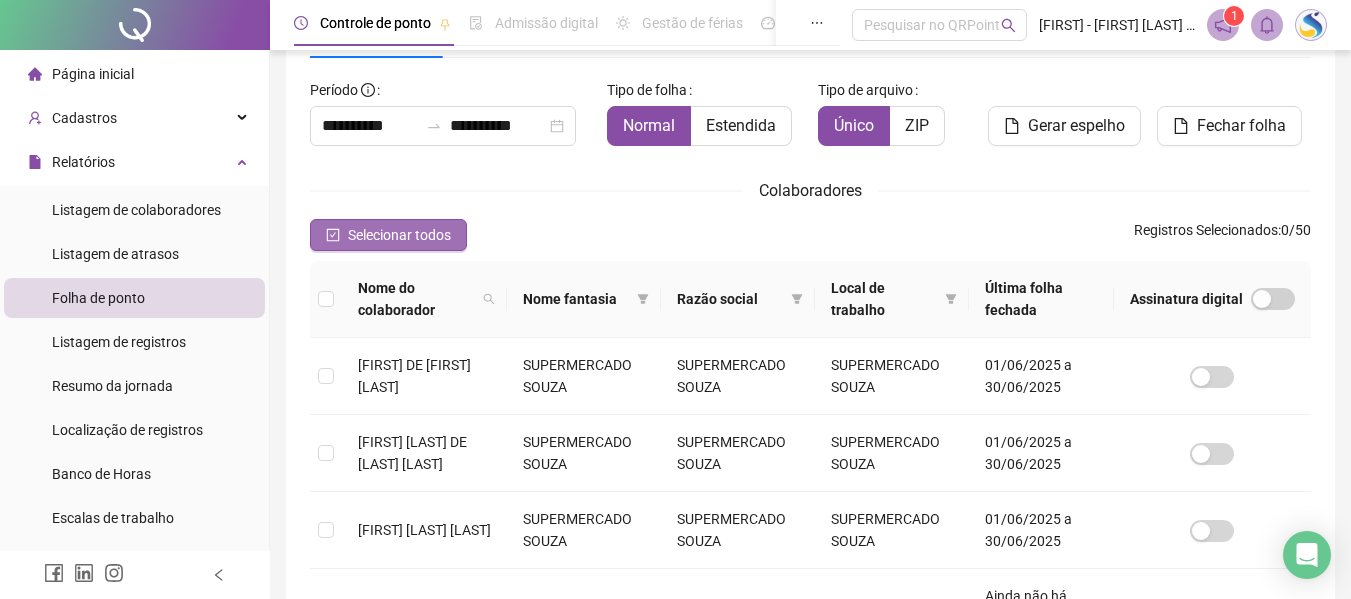 click on "Selecionar todos" at bounding box center (399, 235) 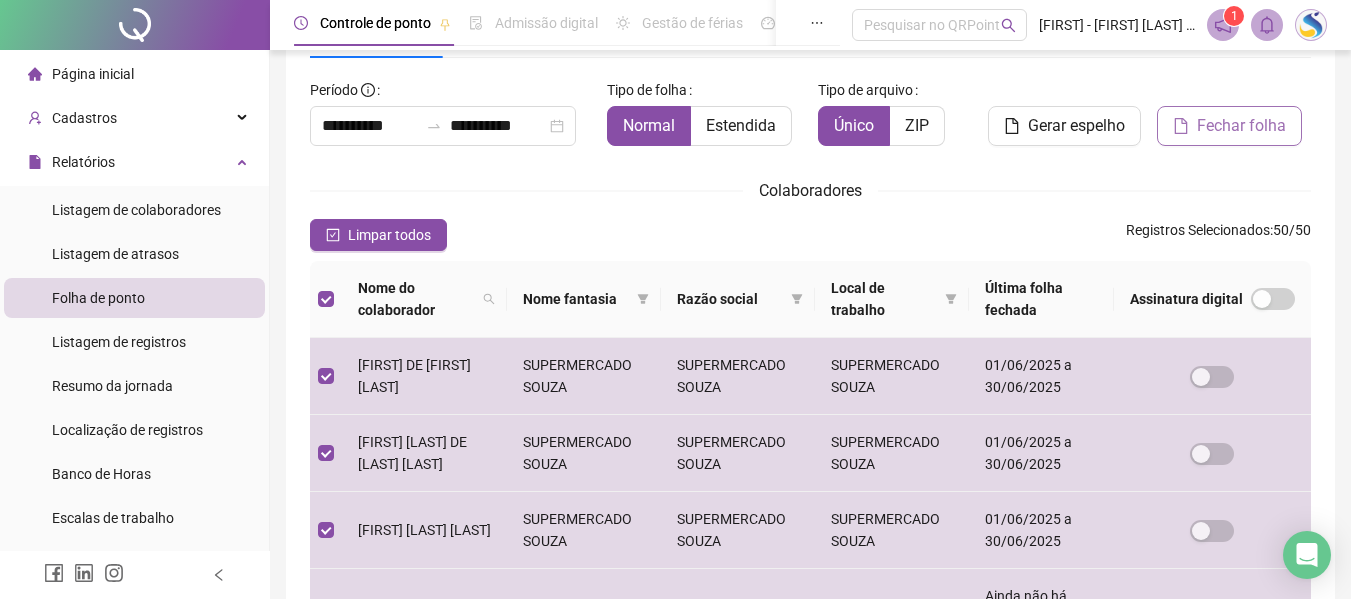 click on "Fechar folha" at bounding box center (1241, 126) 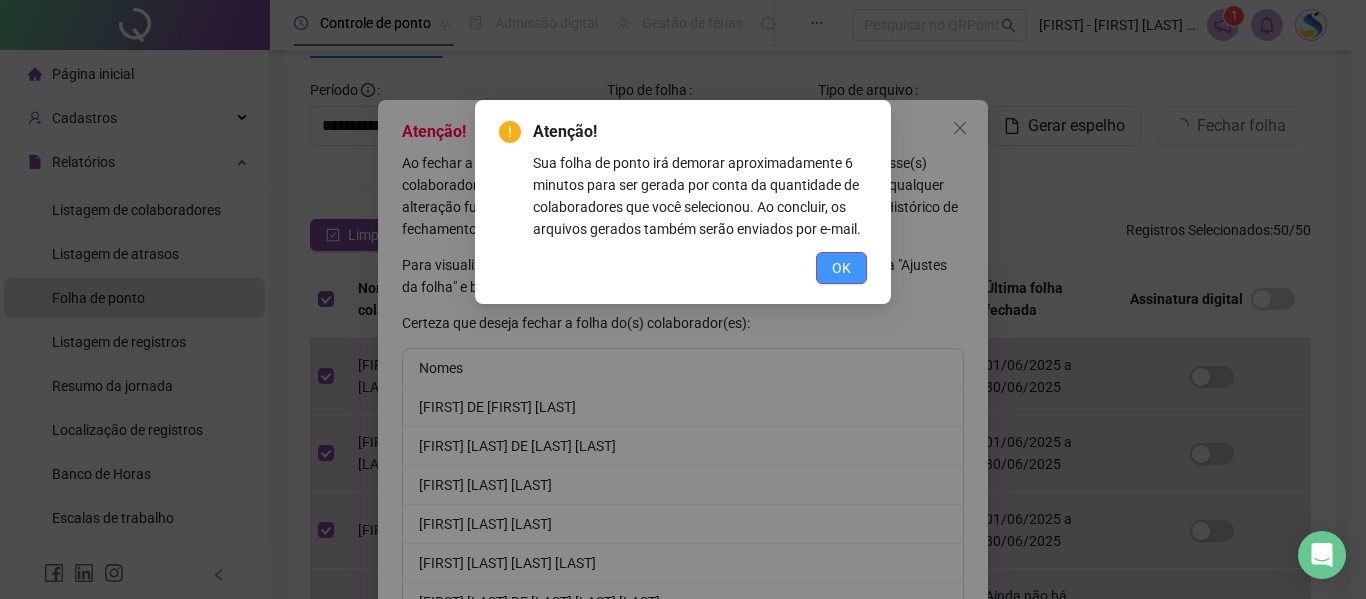 click on "OK" at bounding box center [841, 268] 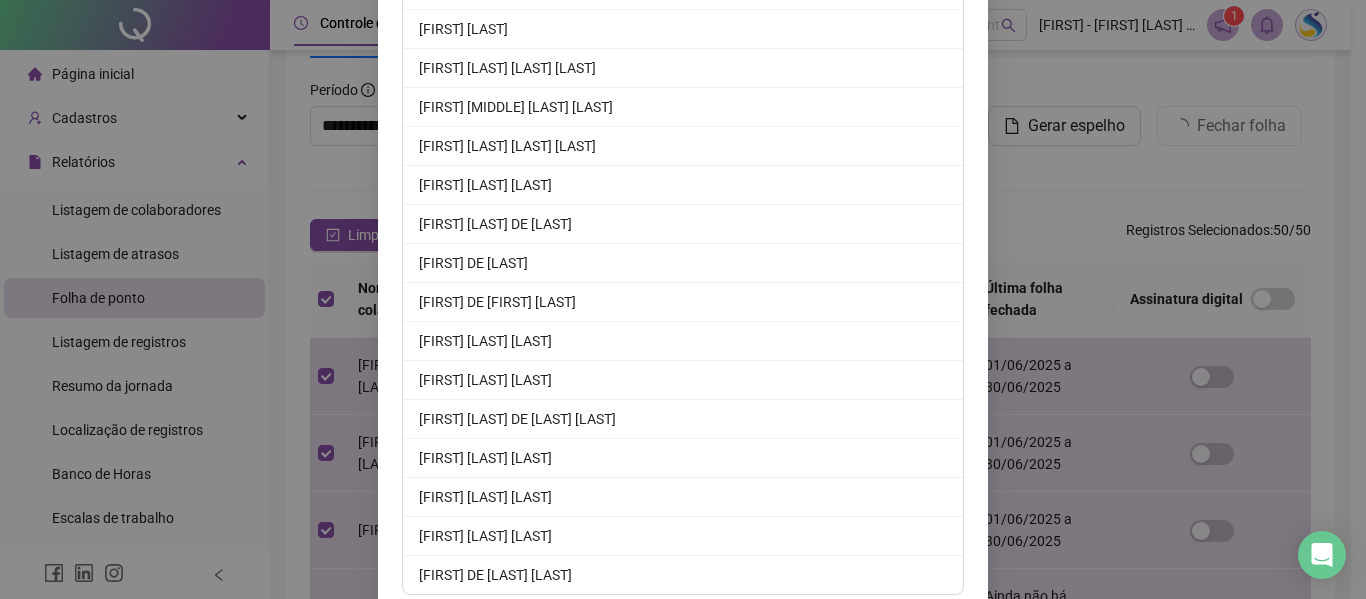 scroll, scrollTop: 1827, scrollLeft: 0, axis: vertical 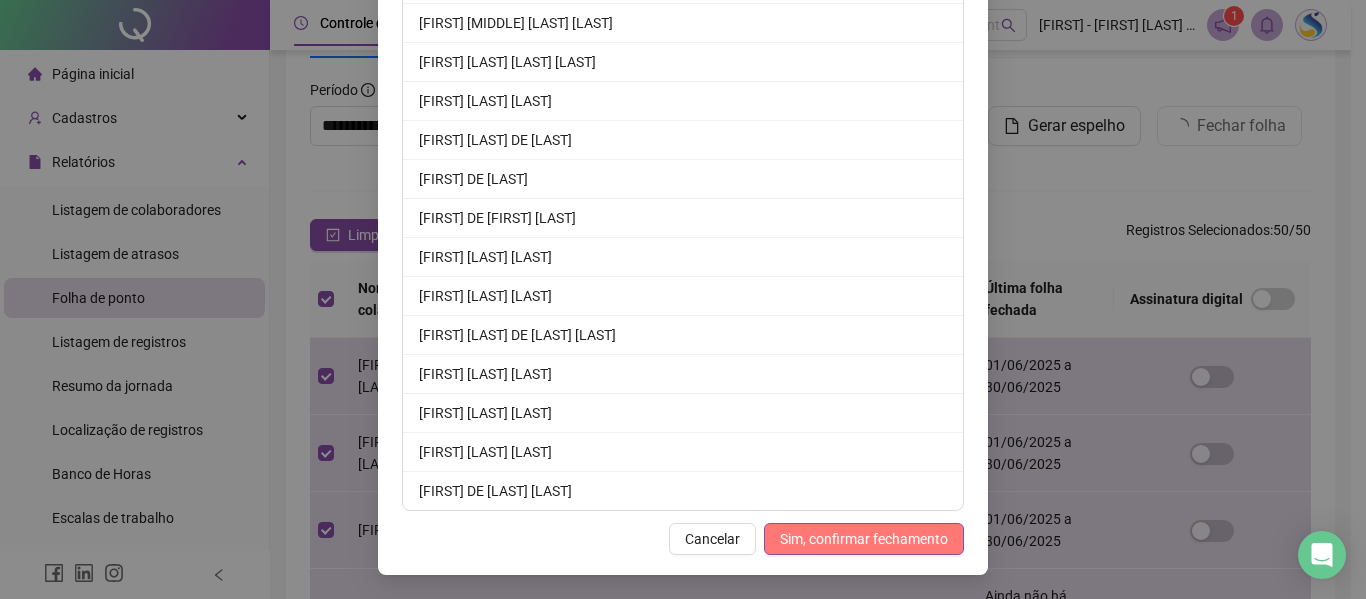 click on "Sim, confirmar fechamento" at bounding box center [864, 539] 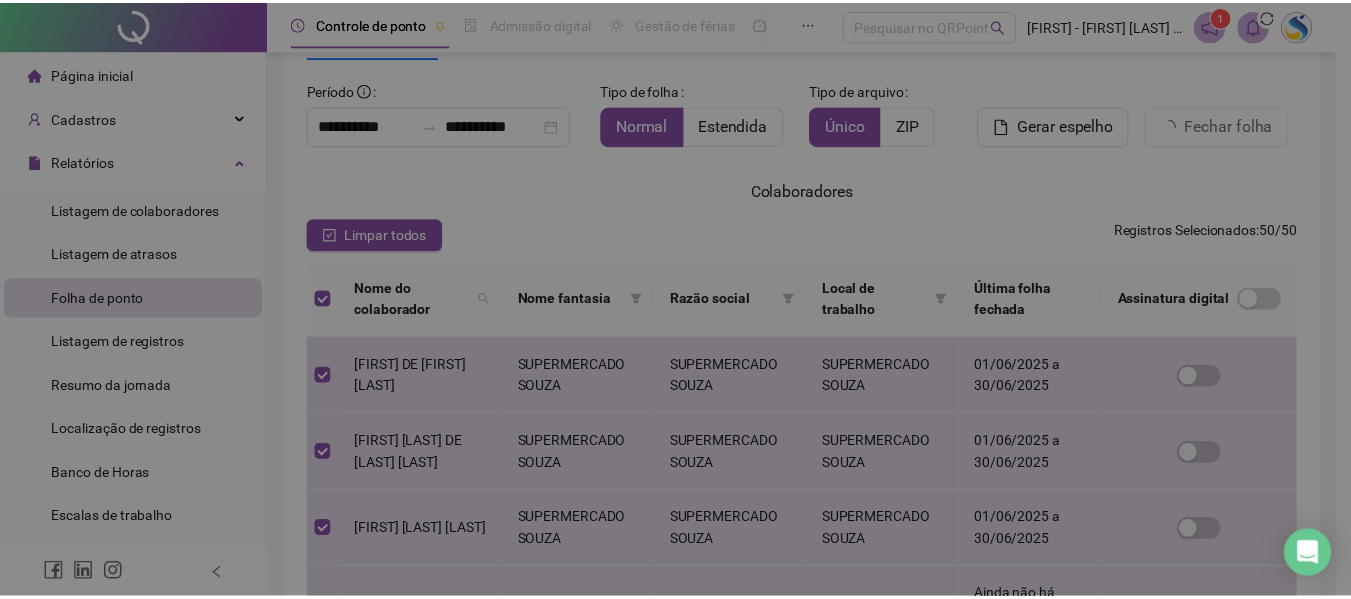 scroll, scrollTop: 1729, scrollLeft: 0, axis: vertical 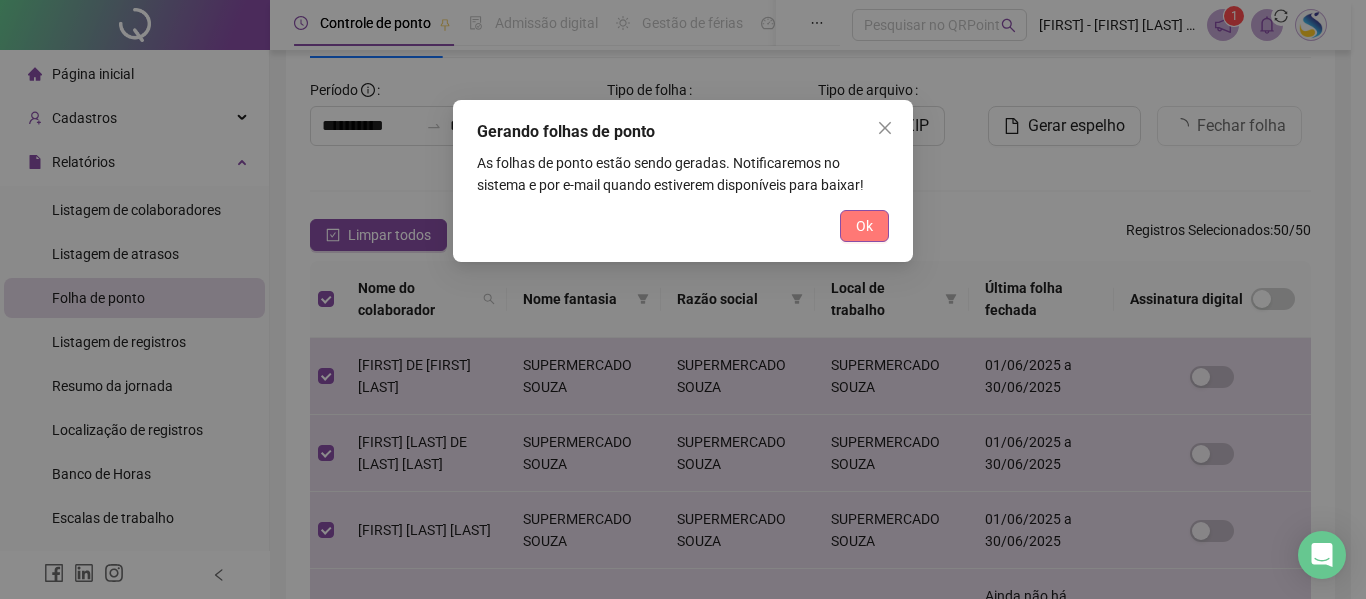click on "Ok" at bounding box center [864, 226] 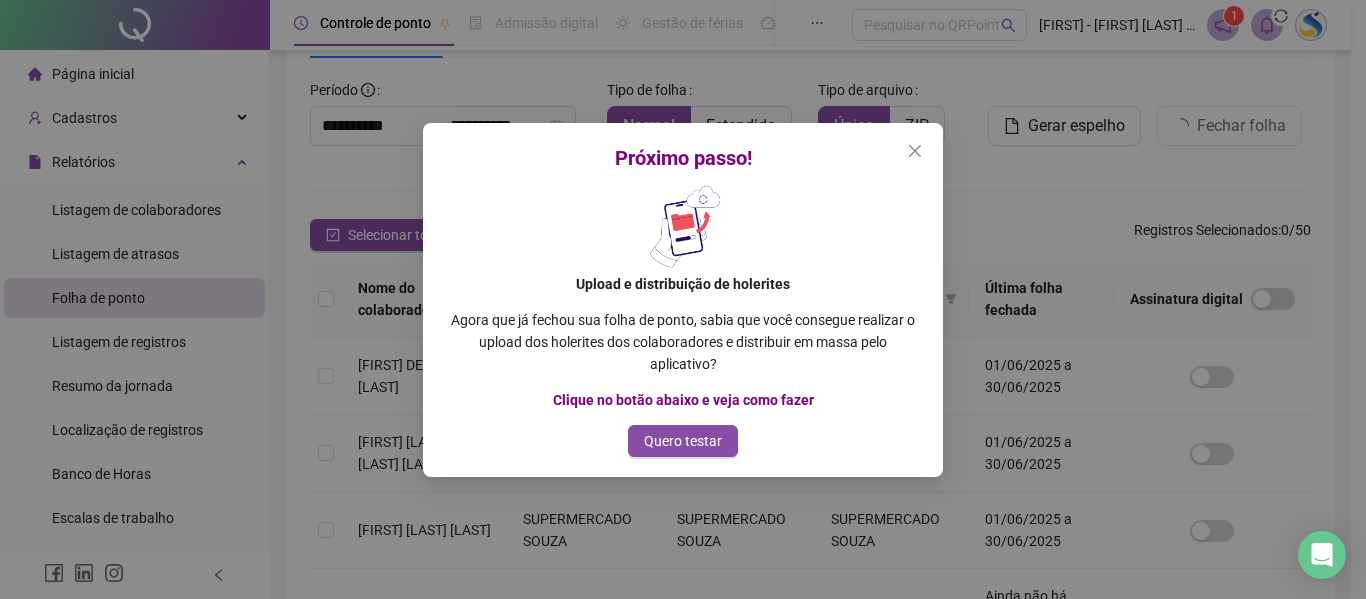 click 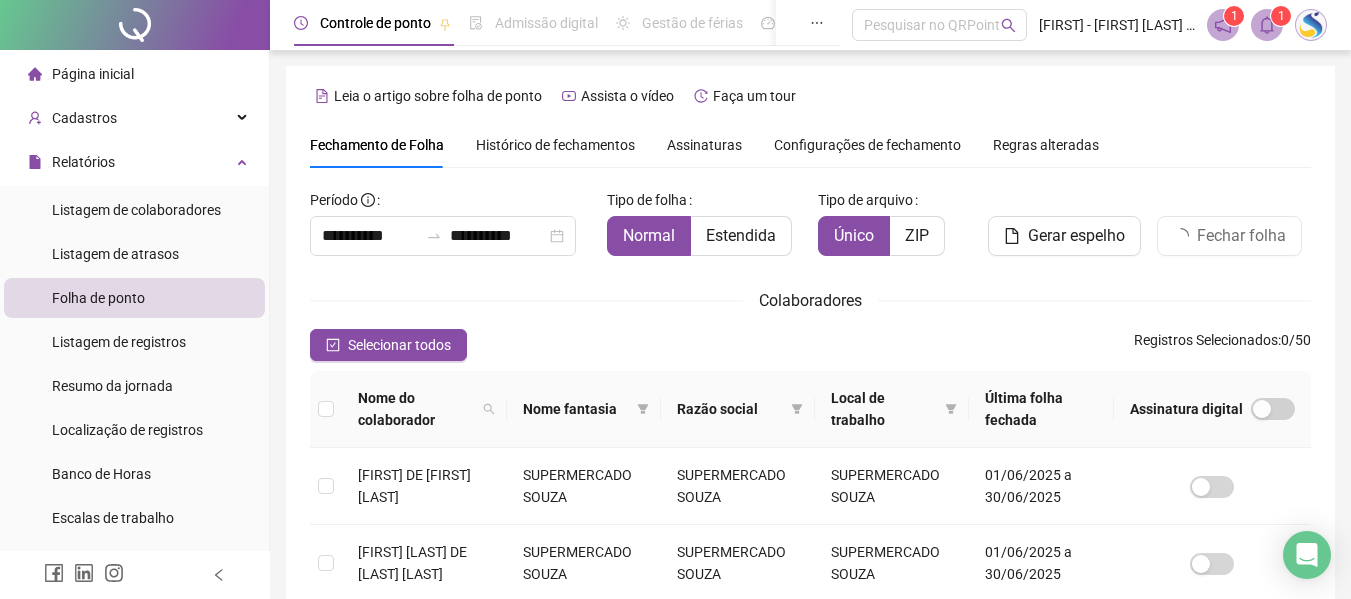 scroll, scrollTop: 110, scrollLeft: 0, axis: vertical 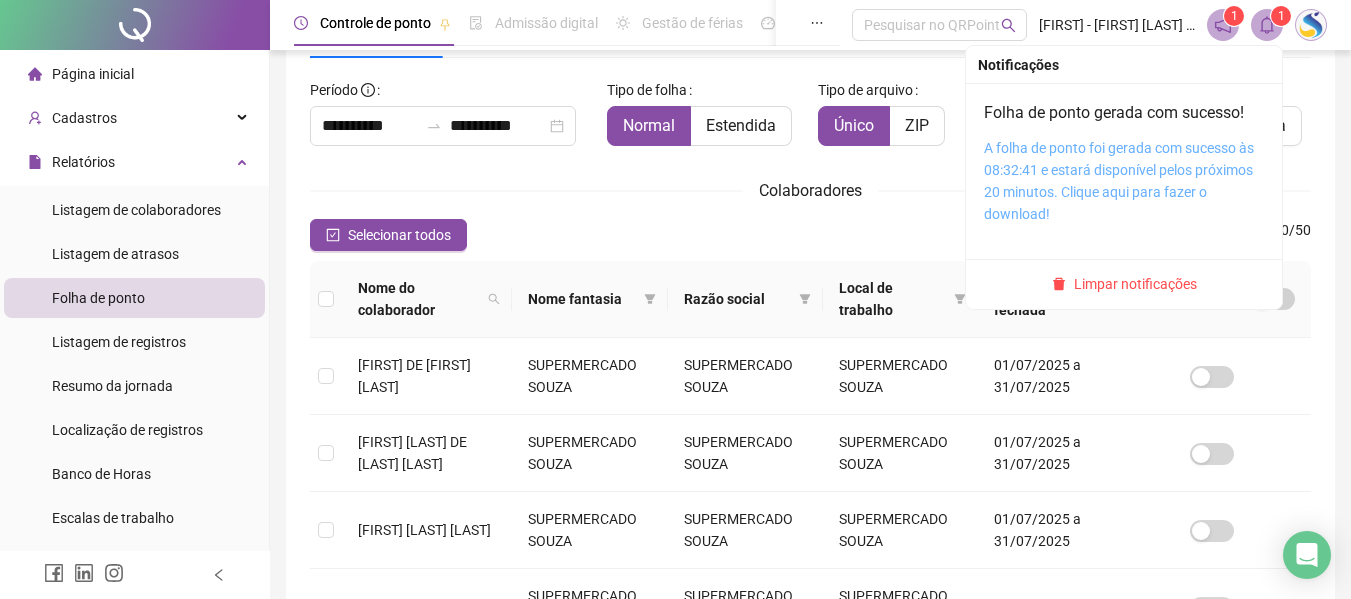 click on "A folha de ponto foi gerada com sucesso às 08:32:41 e estará disponível pelos próximos 20 minutos.
Clique aqui para fazer o download!" at bounding box center [1119, 181] 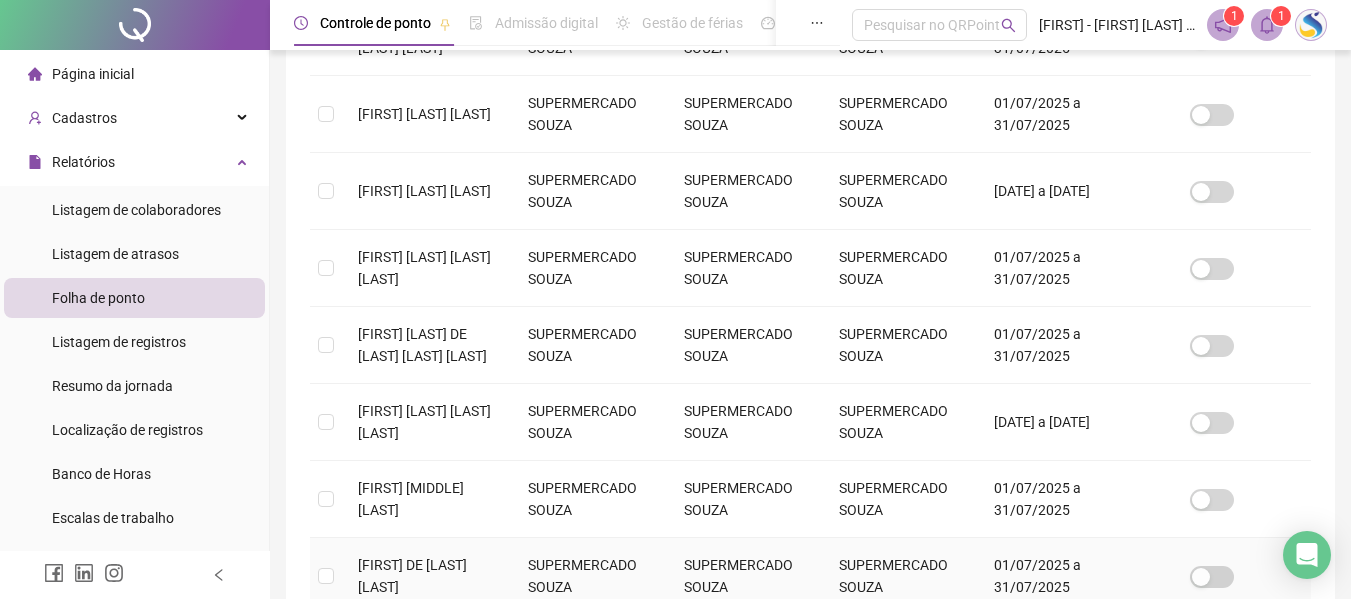 scroll, scrollTop: 210, scrollLeft: 0, axis: vertical 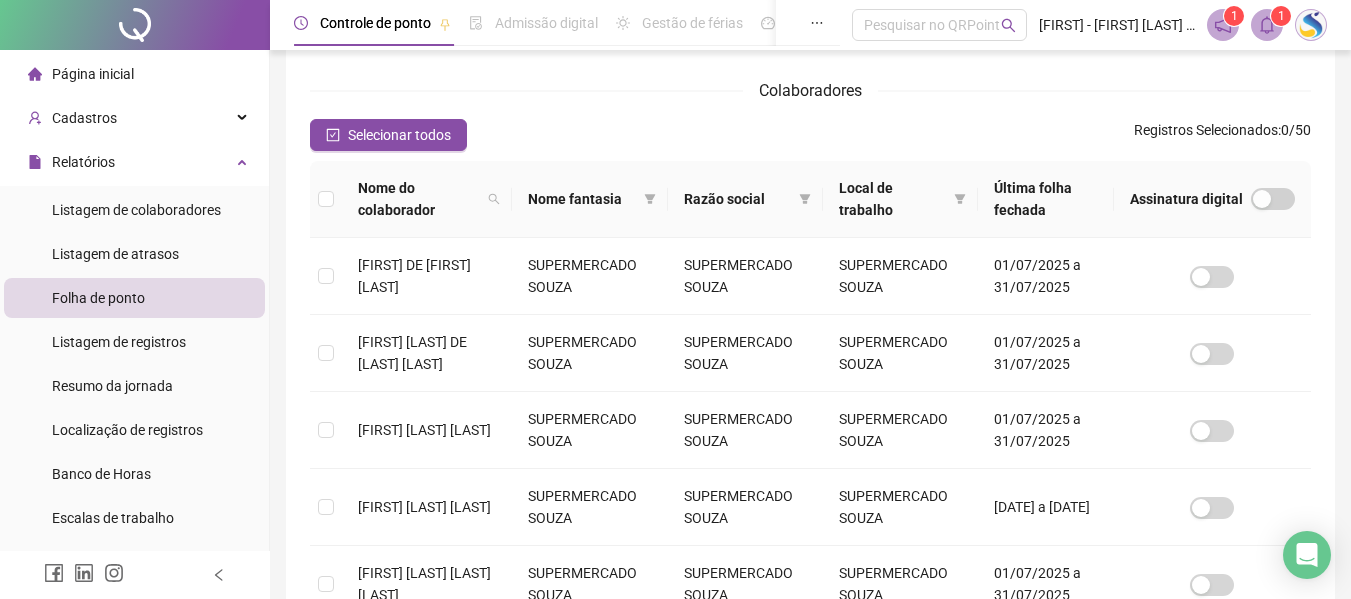 click at bounding box center (135, 25) 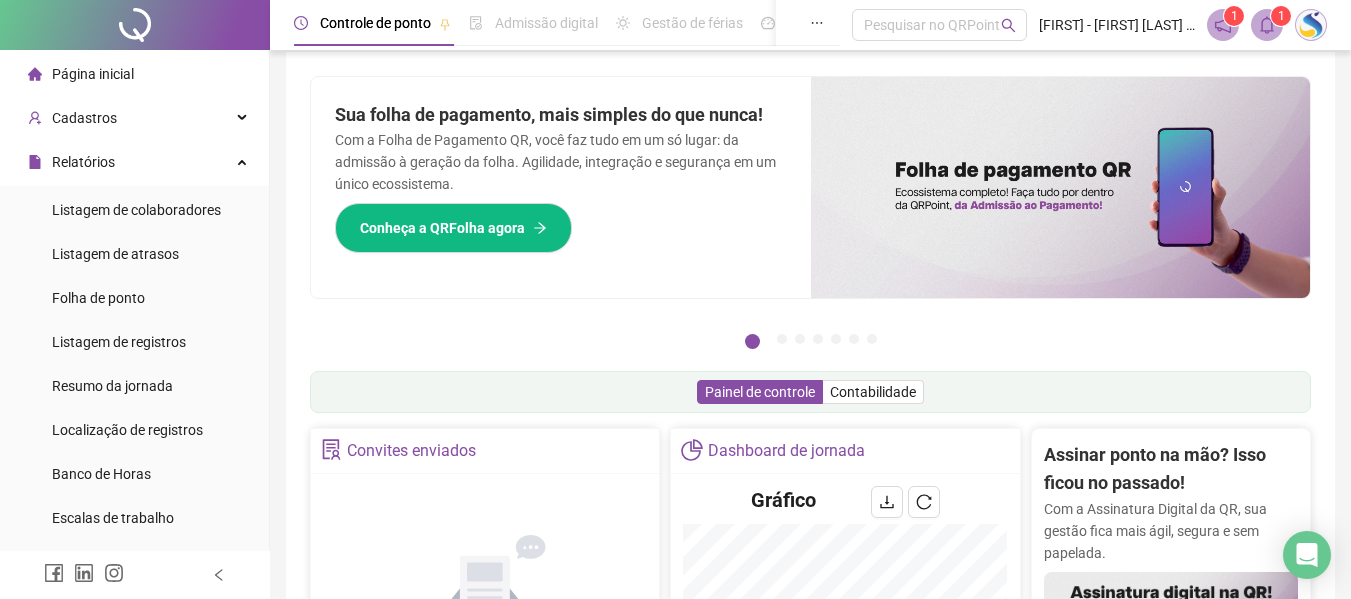 scroll, scrollTop: 0, scrollLeft: 0, axis: both 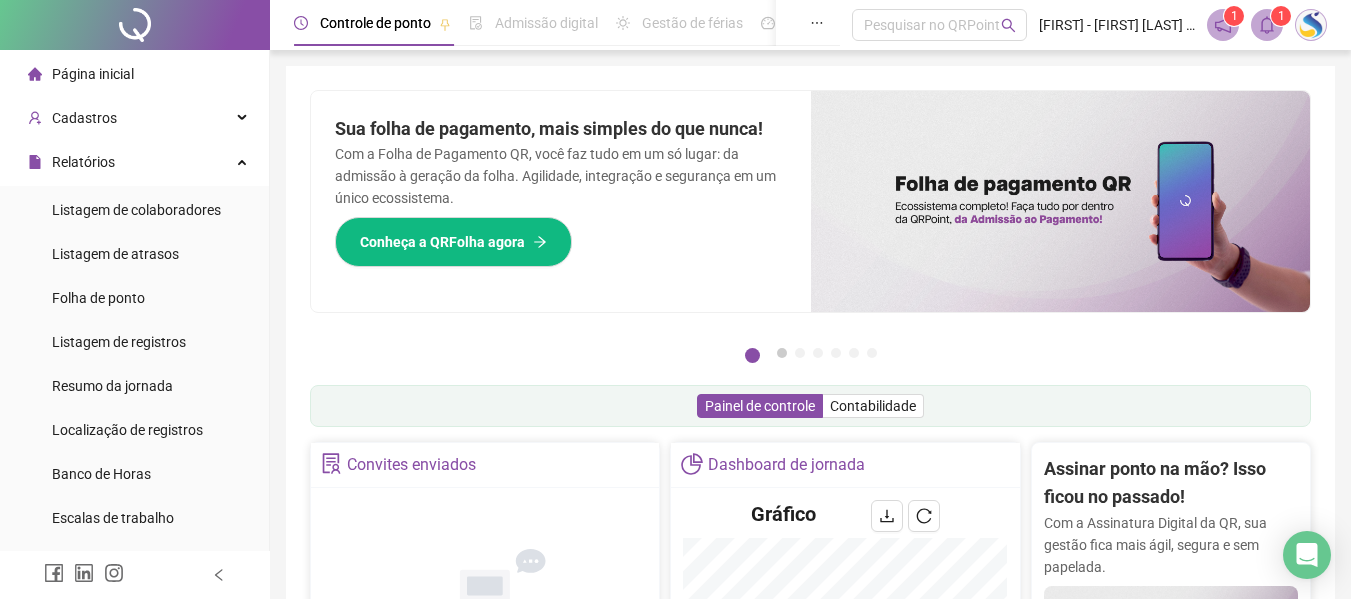 click on "2" at bounding box center [782, 353] 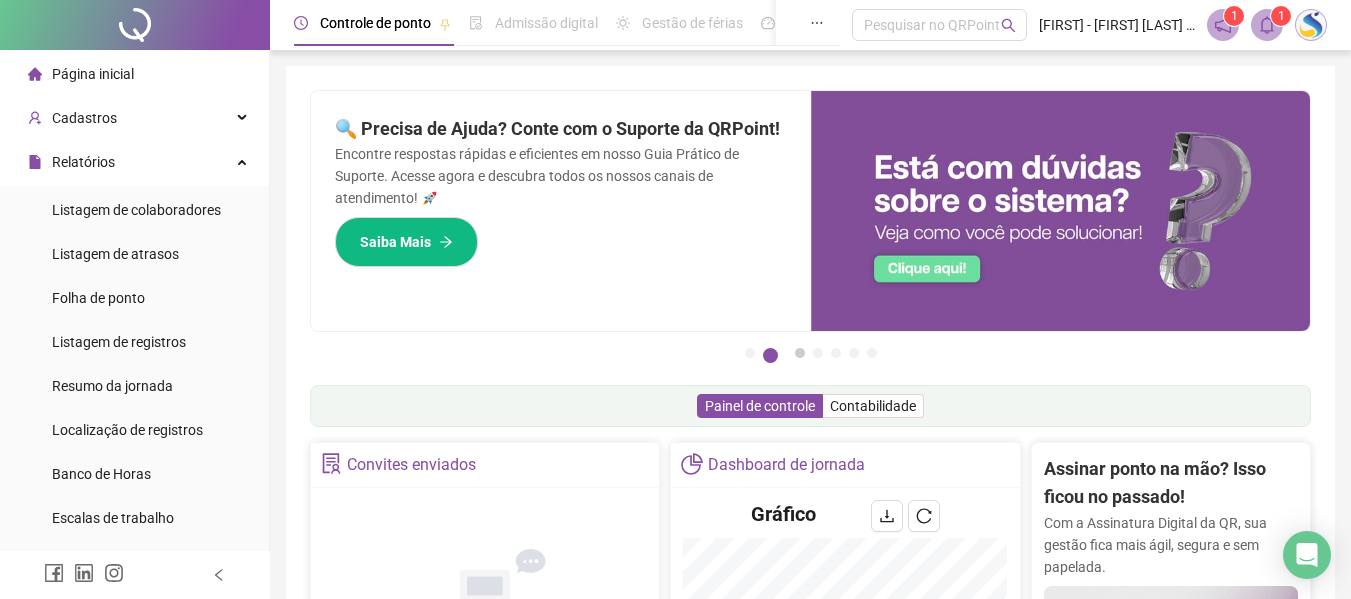 click on "3" at bounding box center [800, 353] 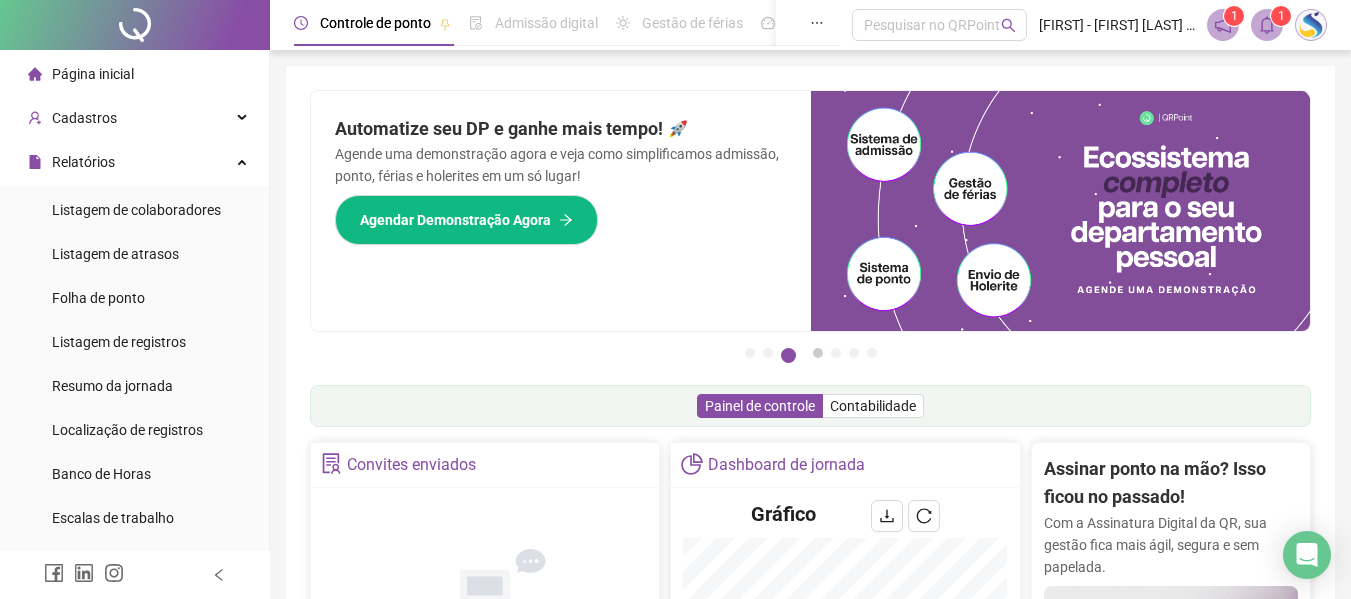 click on "4" at bounding box center [818, 353] 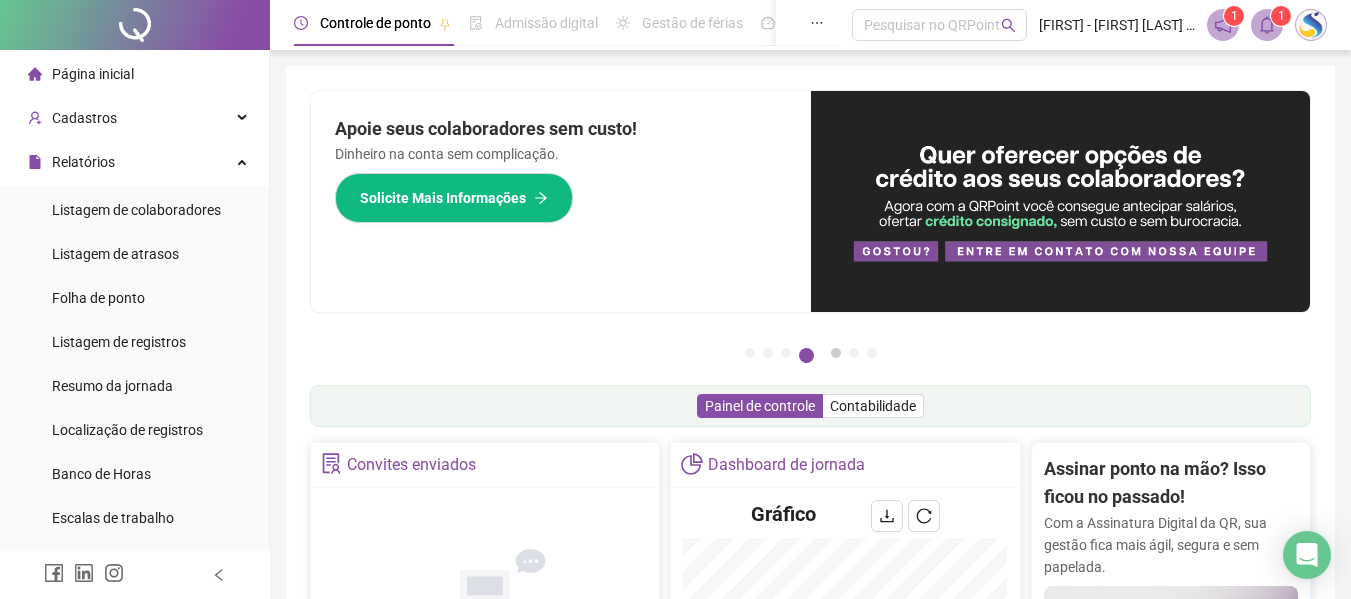 click on "5" at bounding box center [836, 353] 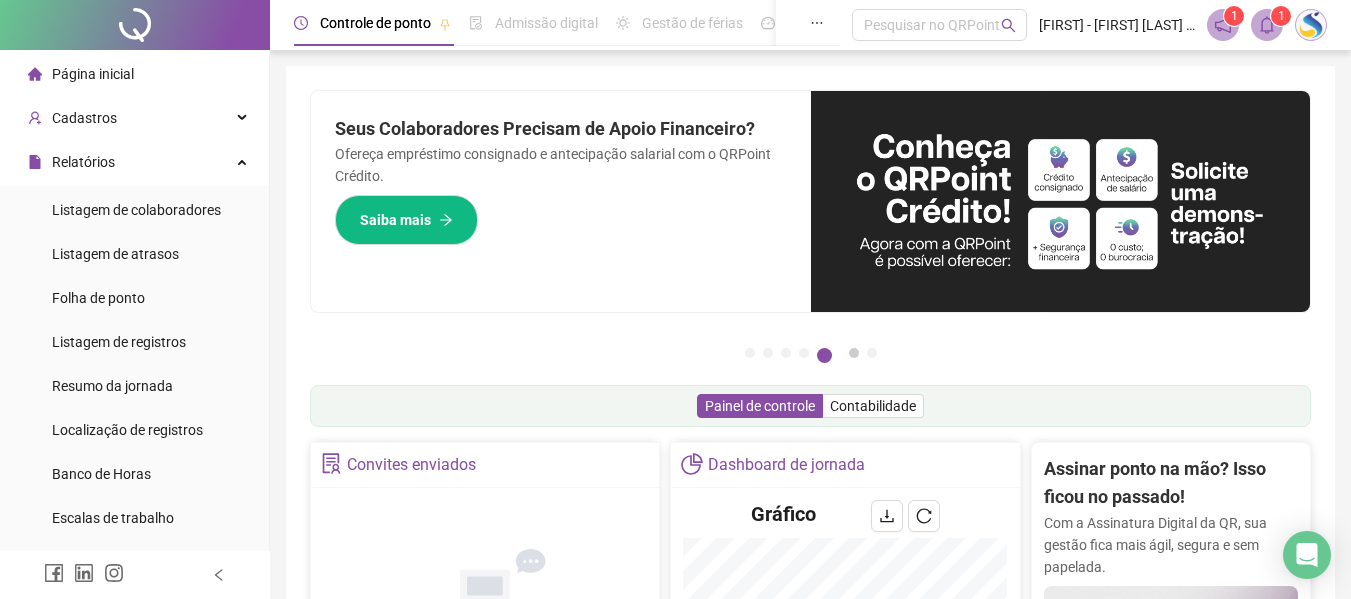 click on "6" at bounding box center [854, 353] 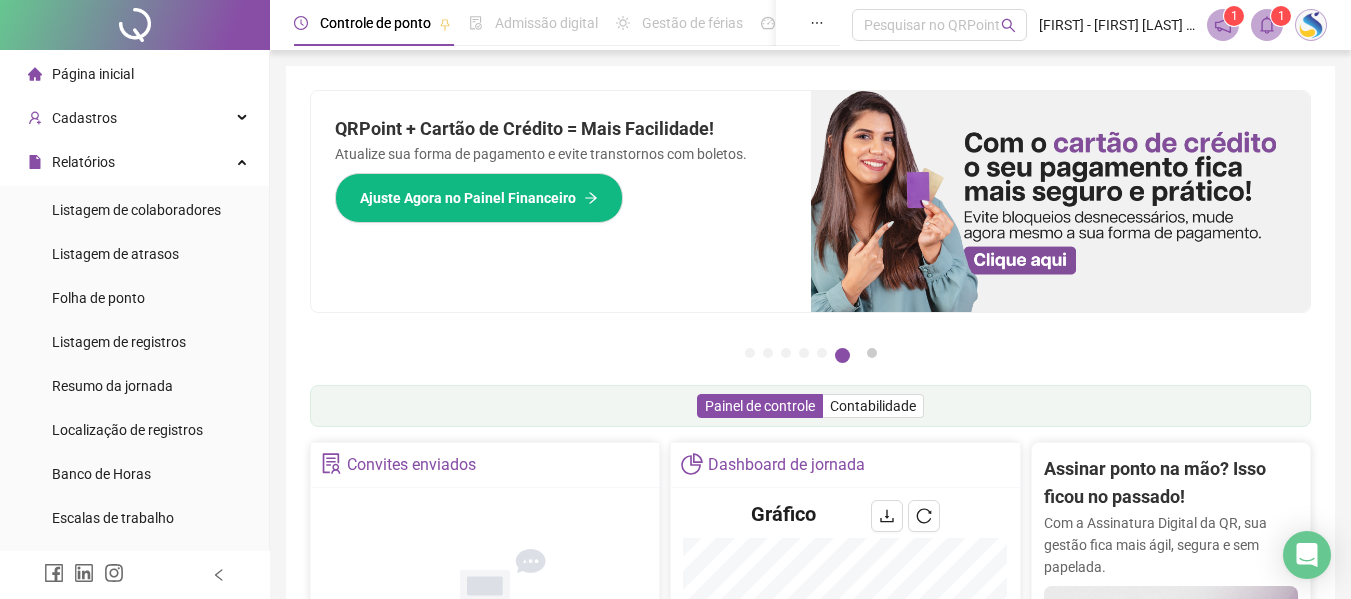 click on "7" at bounding box center [872, 353] 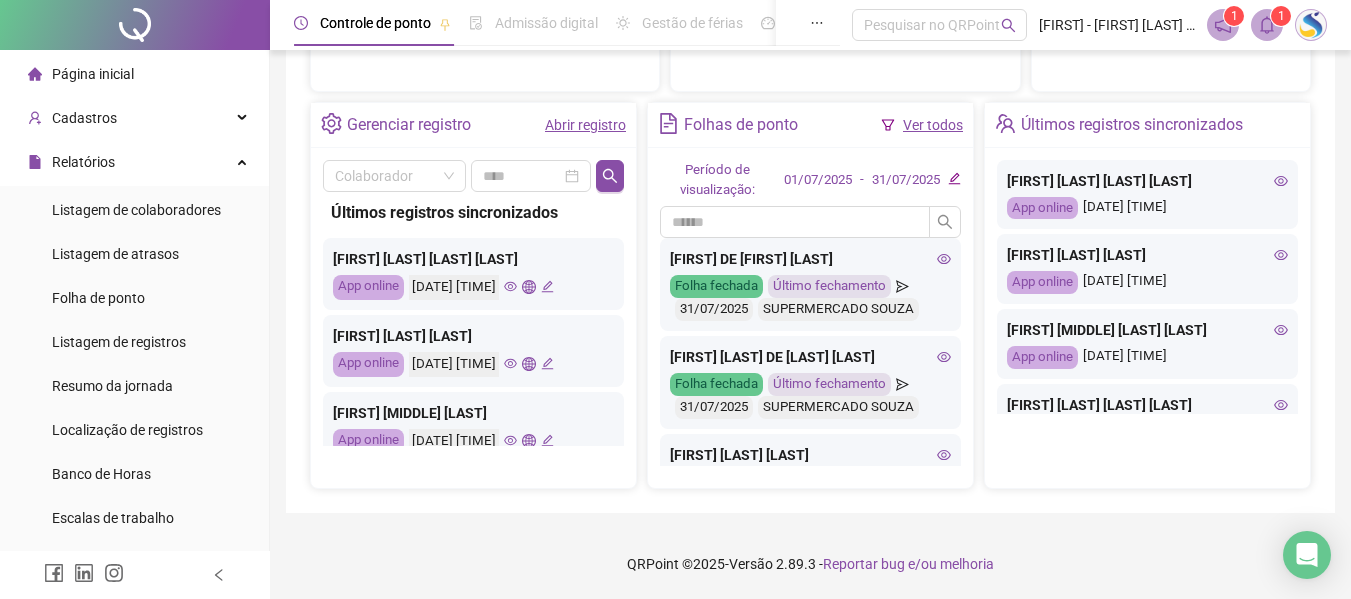 scroll, scrollTop: 0, scrollLeft: 0, axis: both 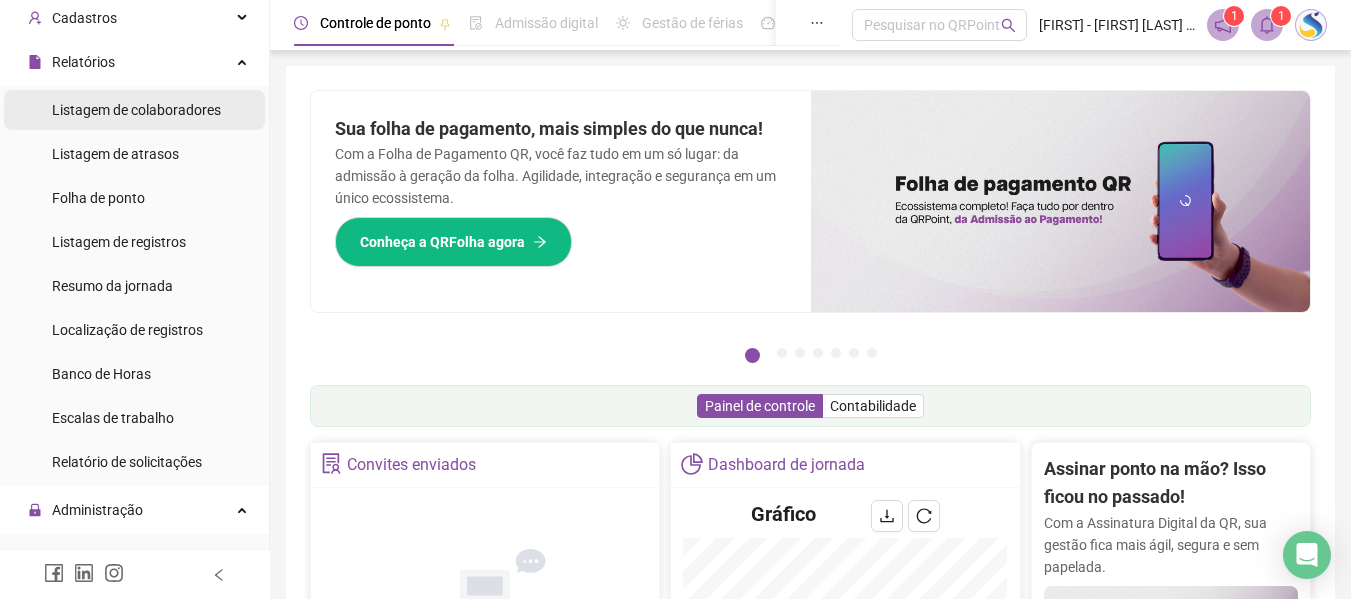 click on "Listagem de colaboradores" at bounding box center [136, 110] 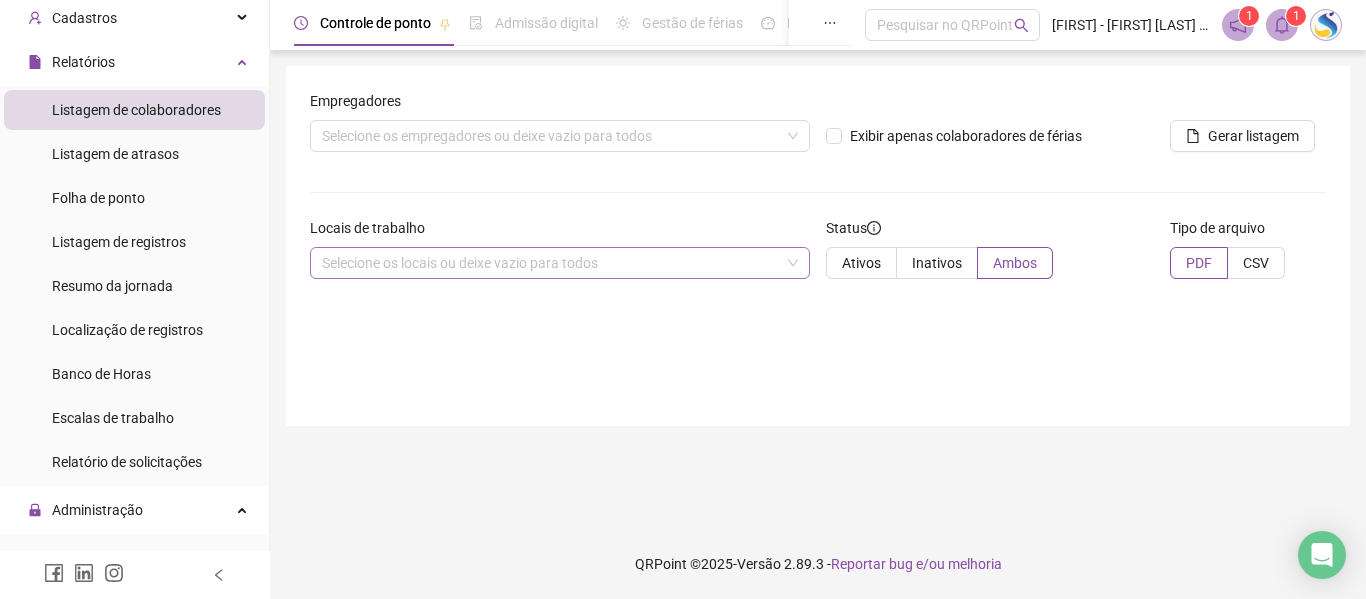 click on "Selecione os locais ou deixe vazio para todos" at bounding box center (560, 263) 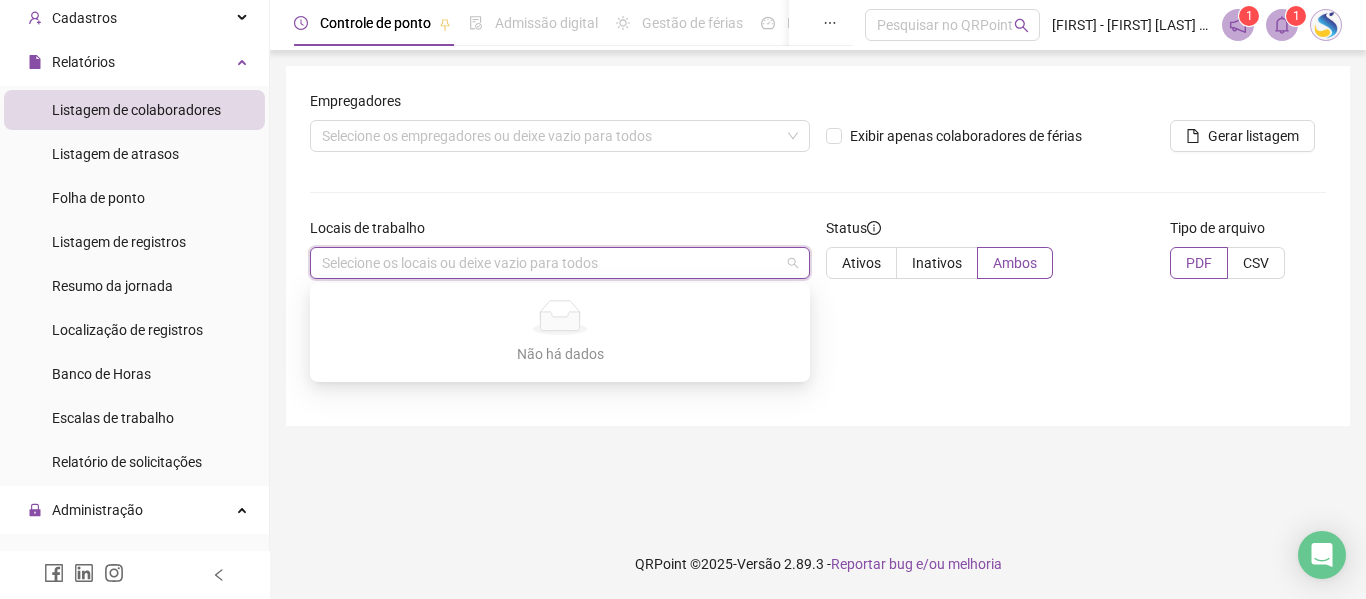 click on "Empregadores   Selecione os empregadores ou deixe vazio para todos   Exibir apenas colaboradores de férias   Gerar listagem Locais de trabalho   Selecione os locais ou deixe vazio para todos Status   Ativos Inativos Ambos Tipo de arquivo PDF CSV" at bounding box center [818, 246] 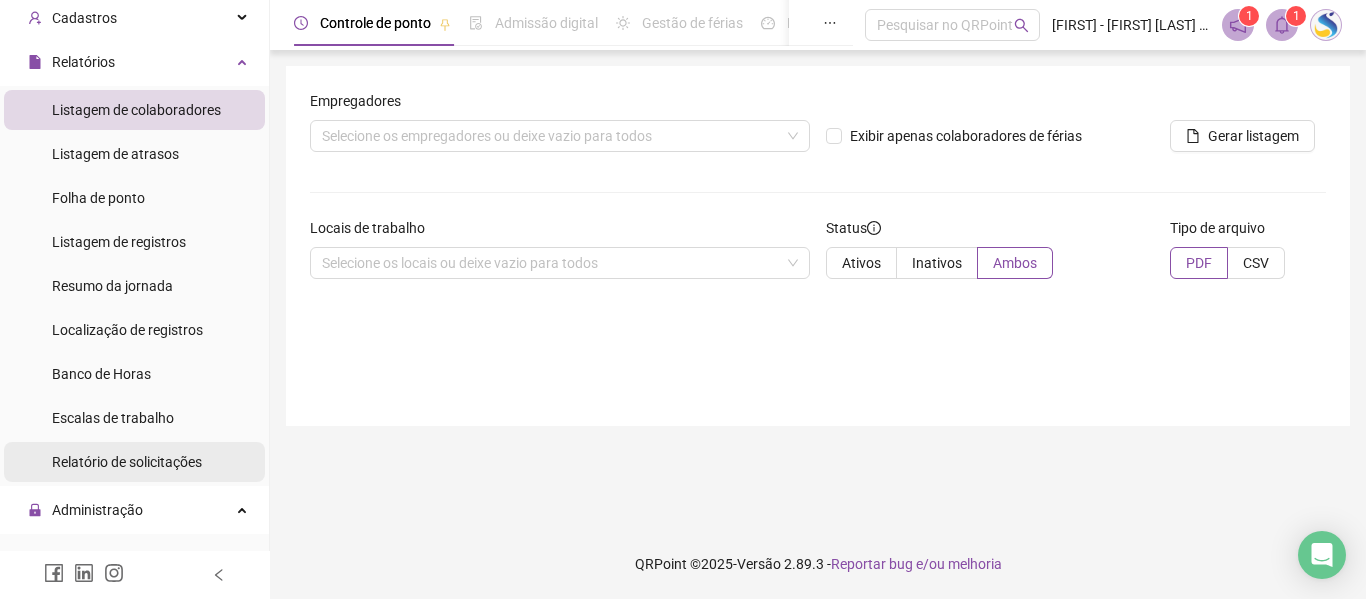 click on "Relatório de solicitações" at bounding box center [127, 462] 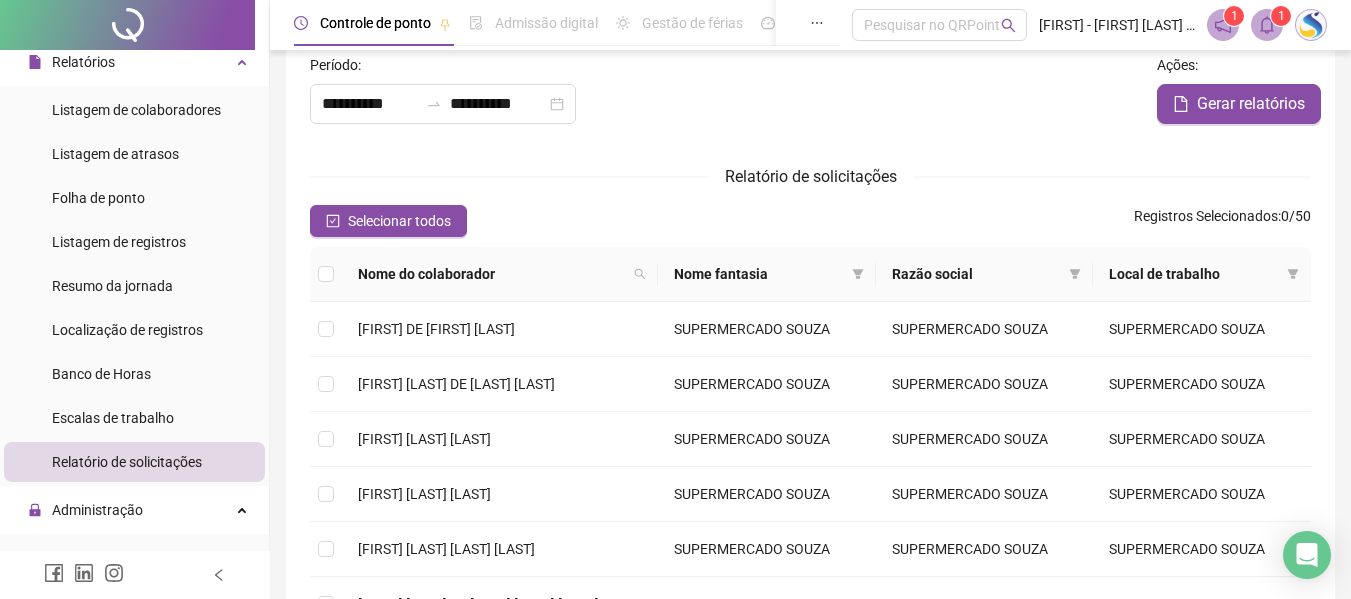 scroll, scrollTop: 100, scrollLeft: 0, axis: vertical 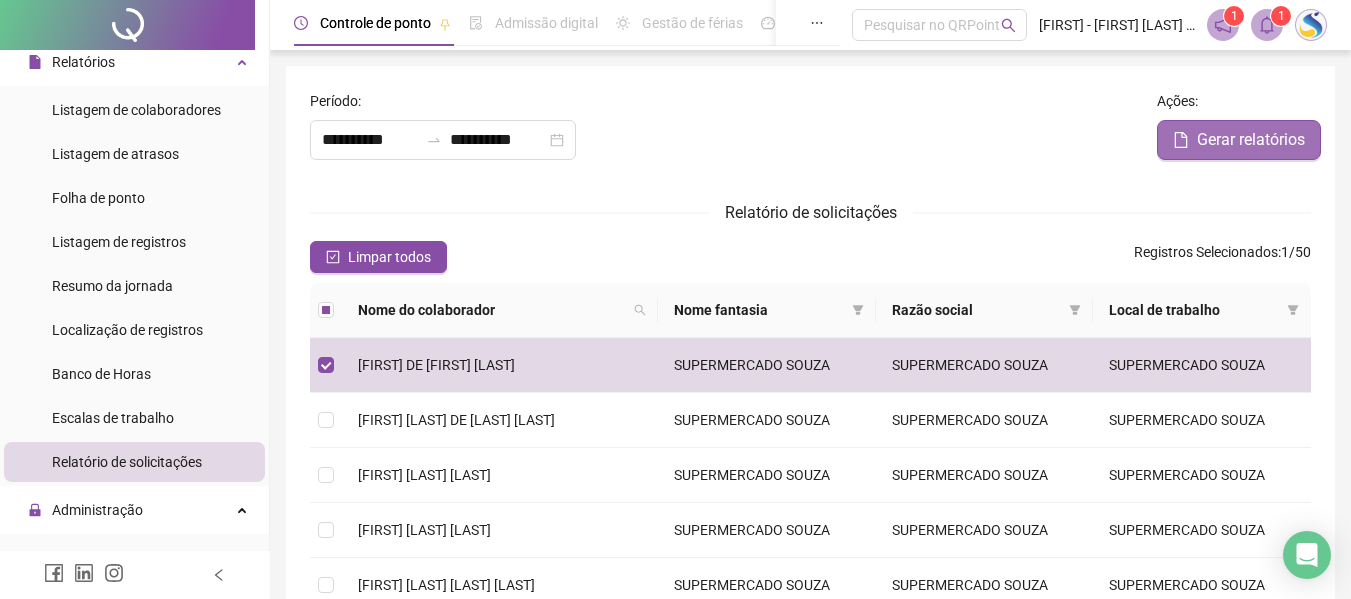 click on "Gerar relatórios" at bounding box center [1251, 140] 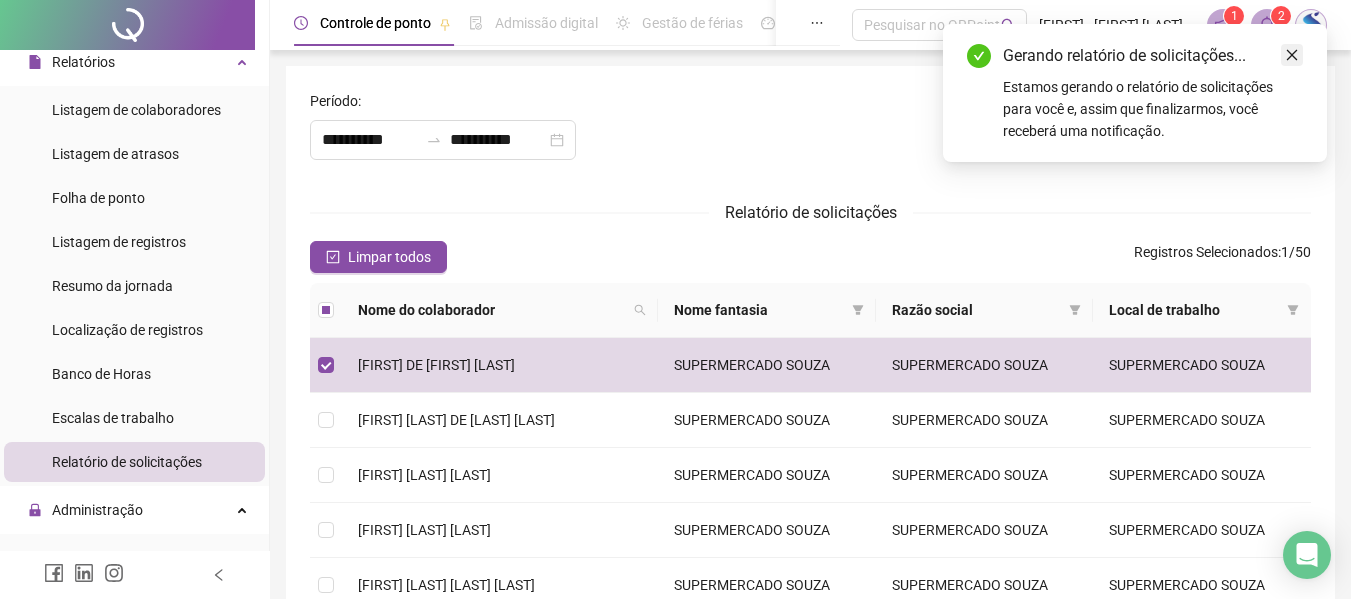 click 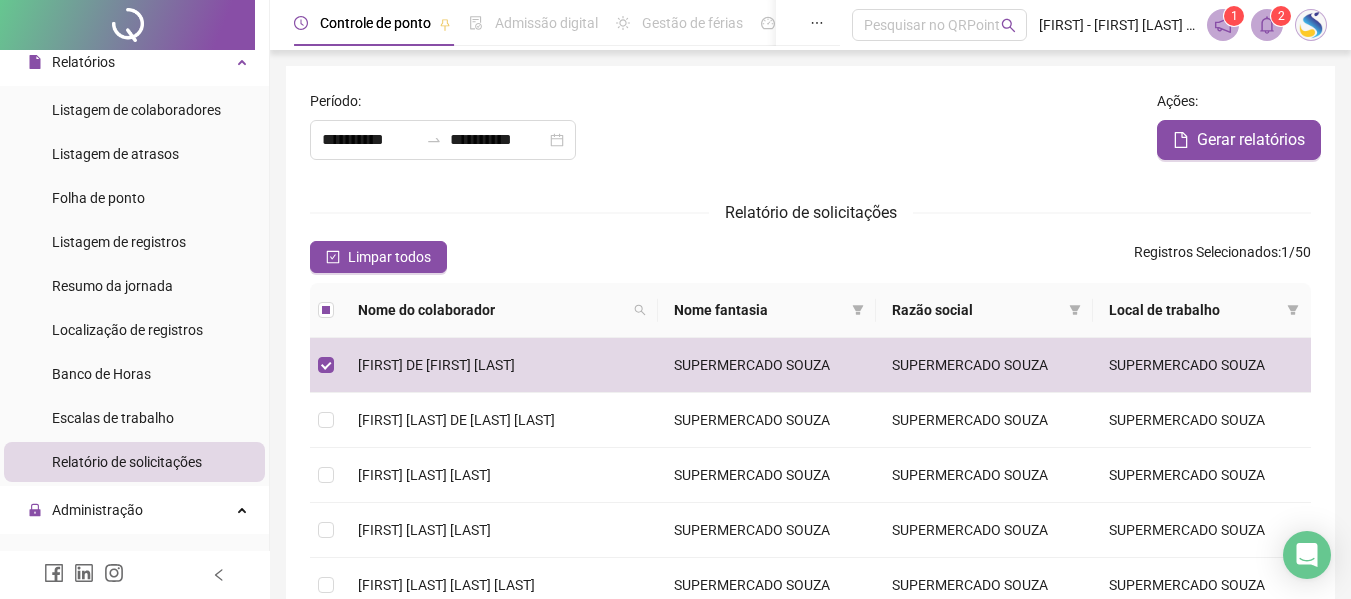 click 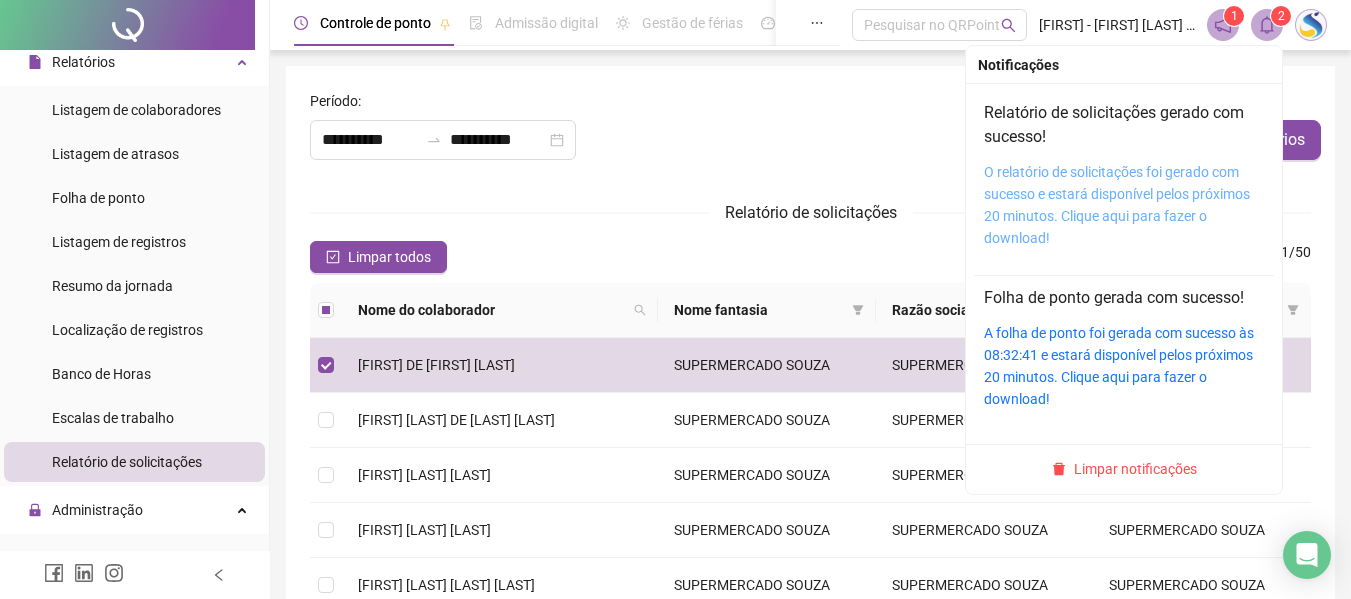 click on "O relatório de solicitações foi gerado com sucesso e estará disponível pelos próximos 20 minutos.
Clique aqui para fazer o download!" at bounding box center [1117, 205] 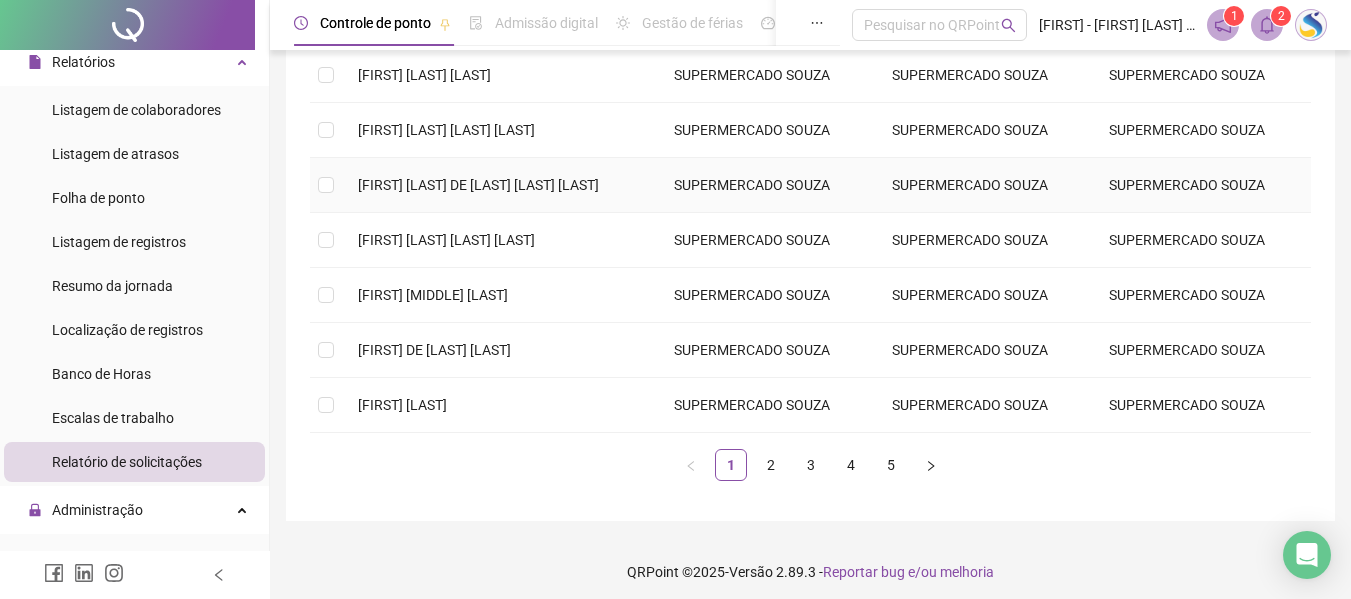 scroll, scrollTop: 463, scrollLeft: 0, axis: vertical 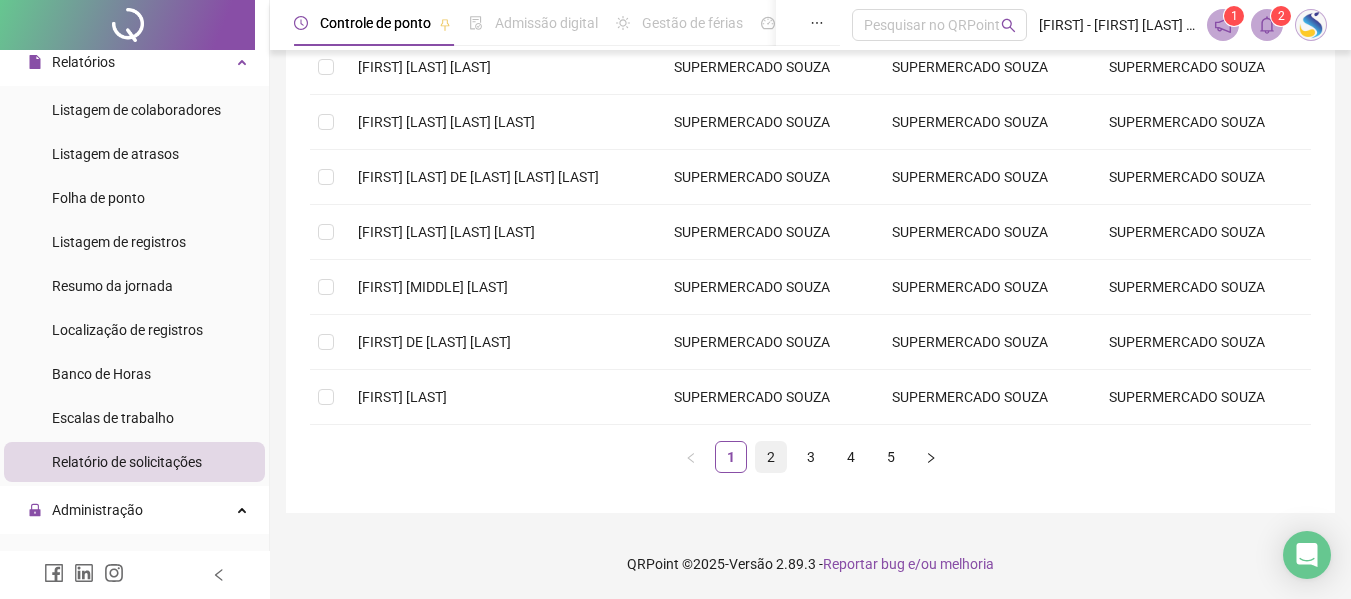 click on "2" at bounding box center (771, 457) 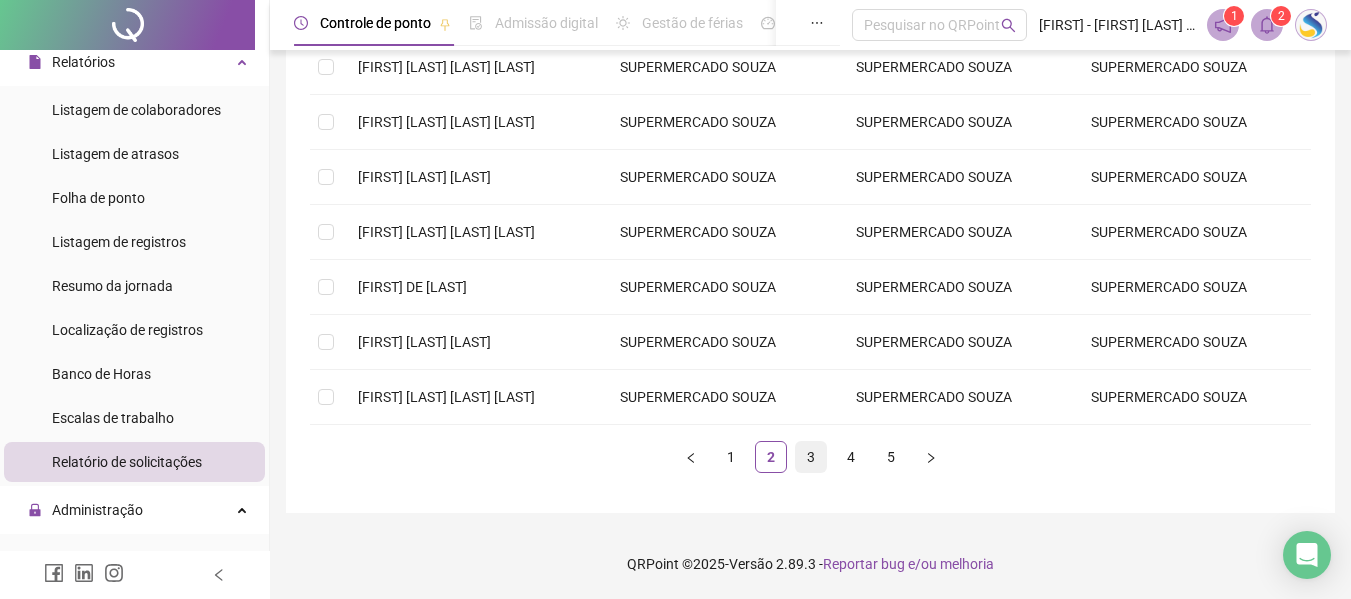 click on "3" at bounding box center (811, 457) 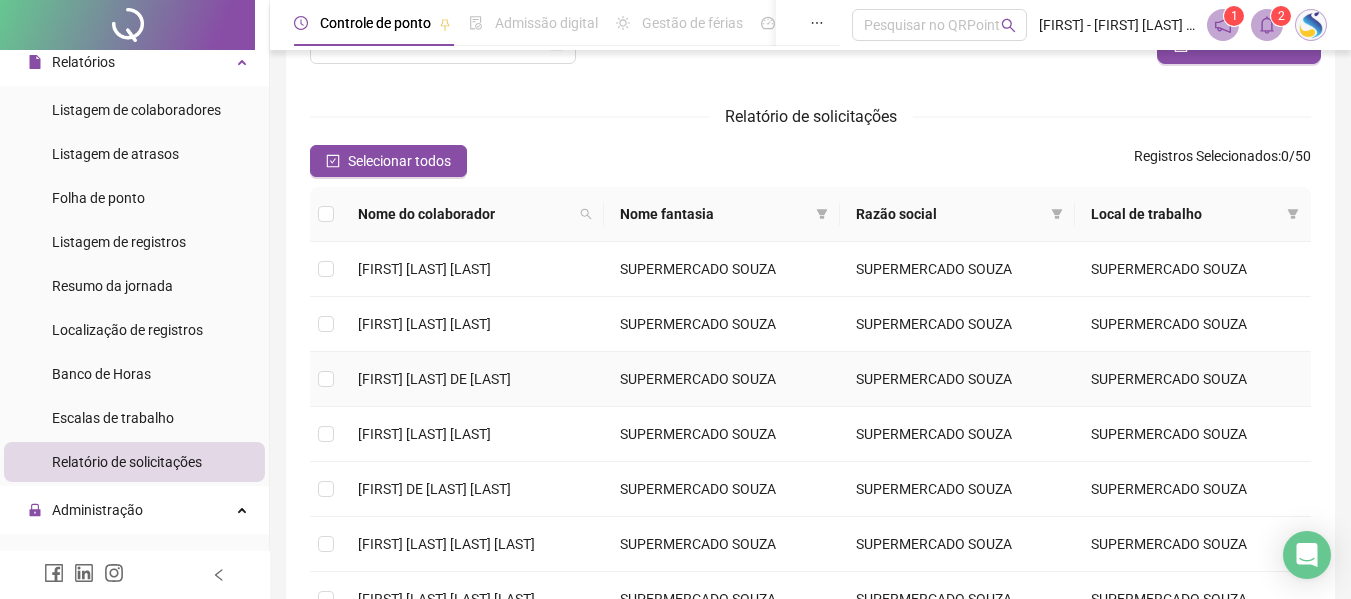 scroll, scrollTop: 63, scrollLeft: 0, axis: vertical 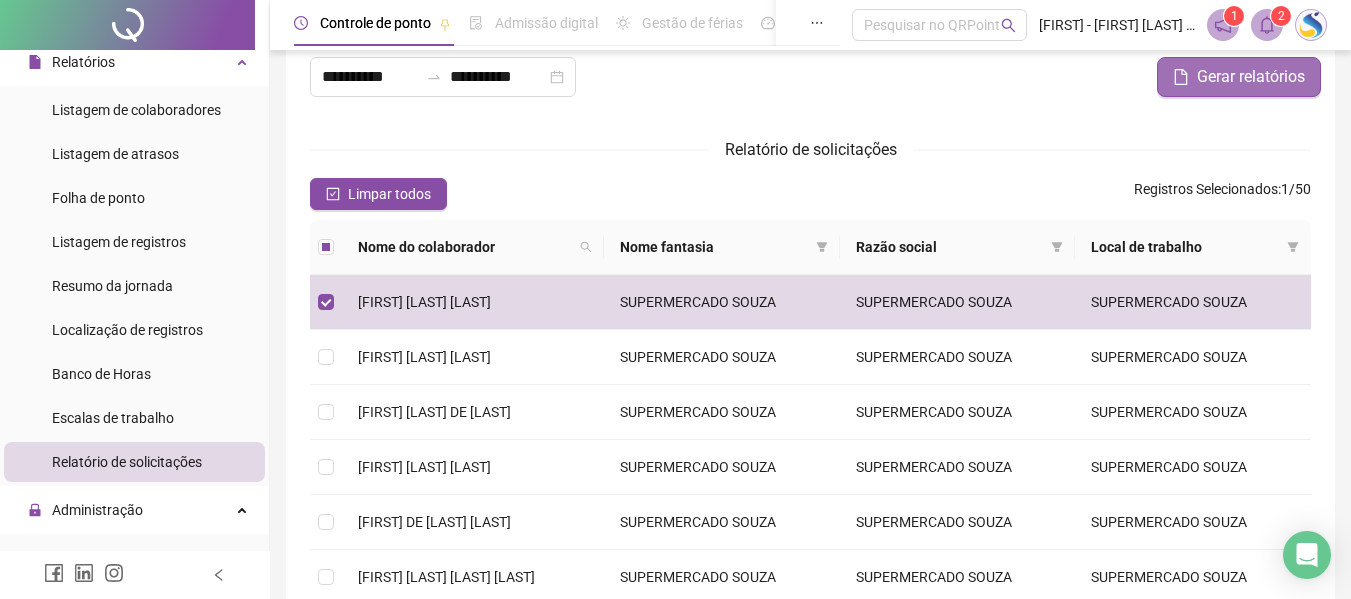 click on "Gerar relatórios" at bounding box center [1251, 77] 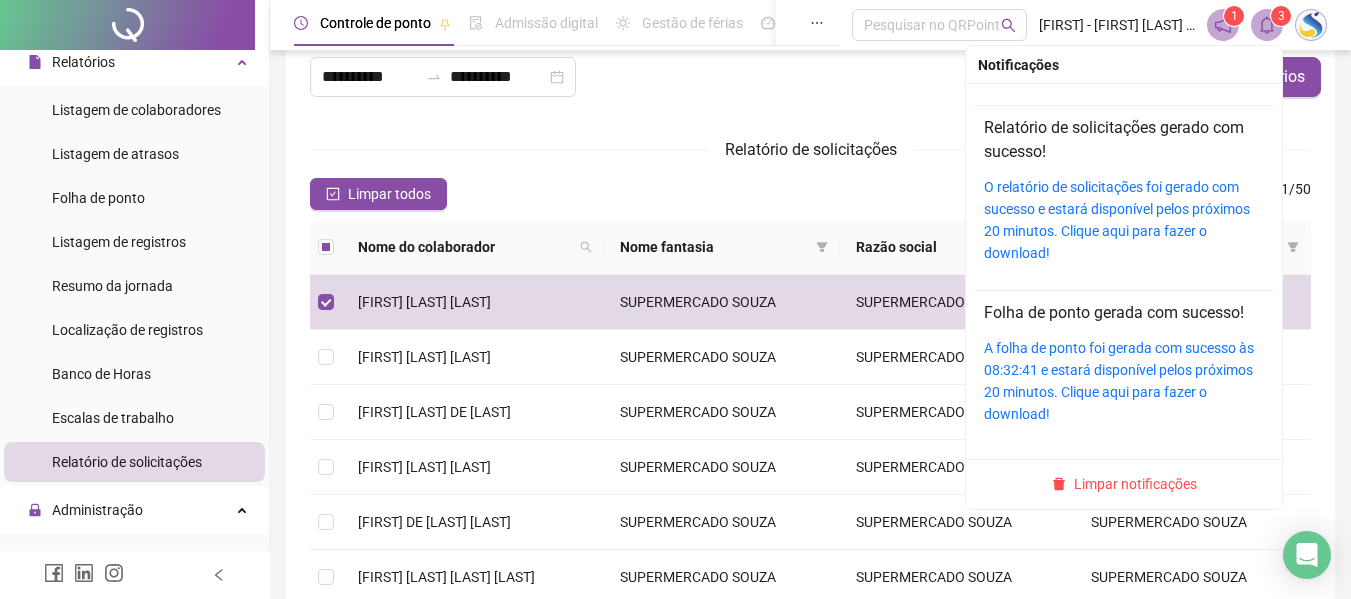 scroll, scrollTop: 0, scrollLeft: 0, axis: both 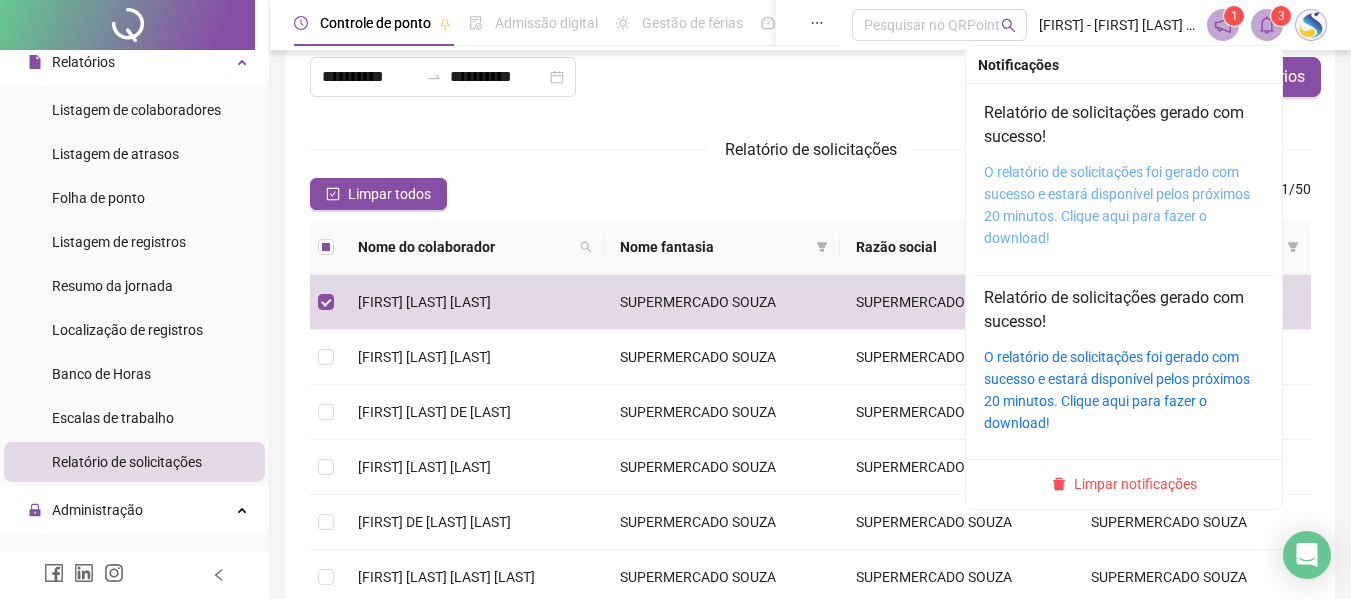 click on "O relatório de solicitações foi gerado com sucesso e estará disponível pelos próximos 20 minutos.
Clique aqui para fazer o download!" at bounding box center [1117, 205] 